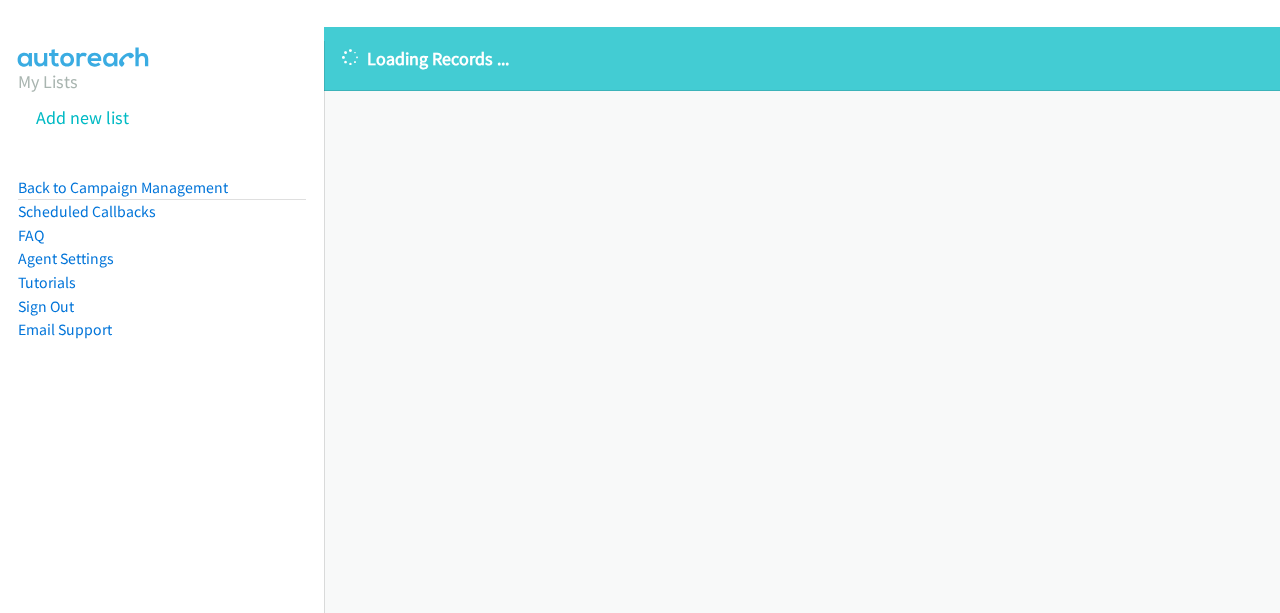 scroll, scrollTop: 0, scrollLeft: 0, axis: both 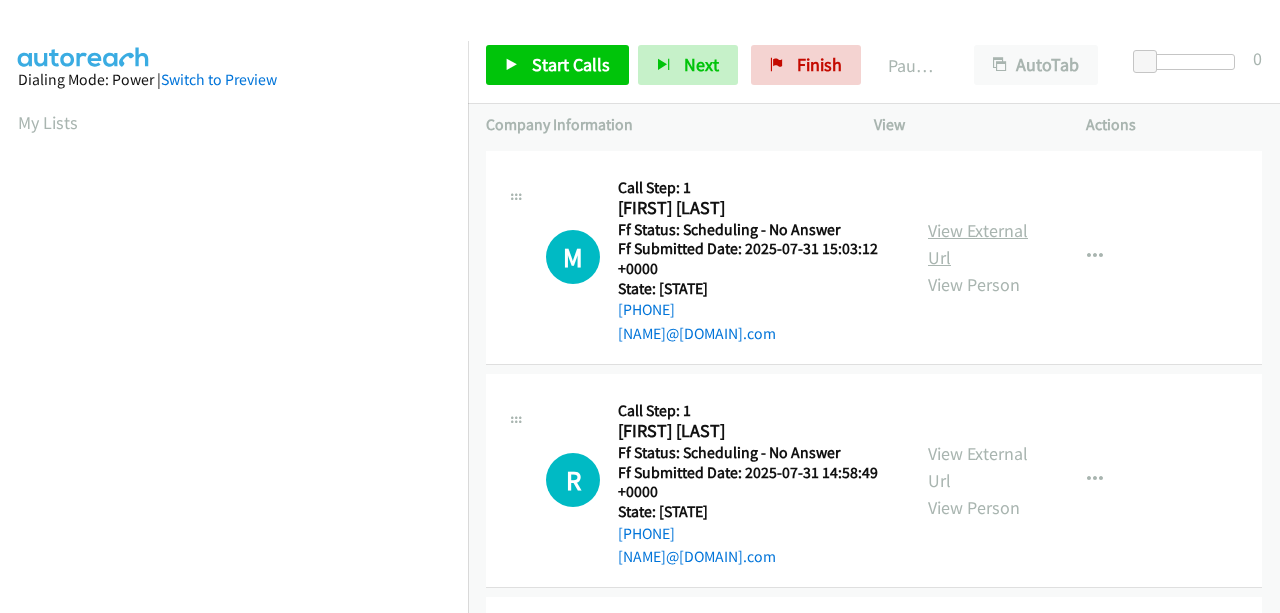 click on "View External Url" at bounding box center (978, 244) 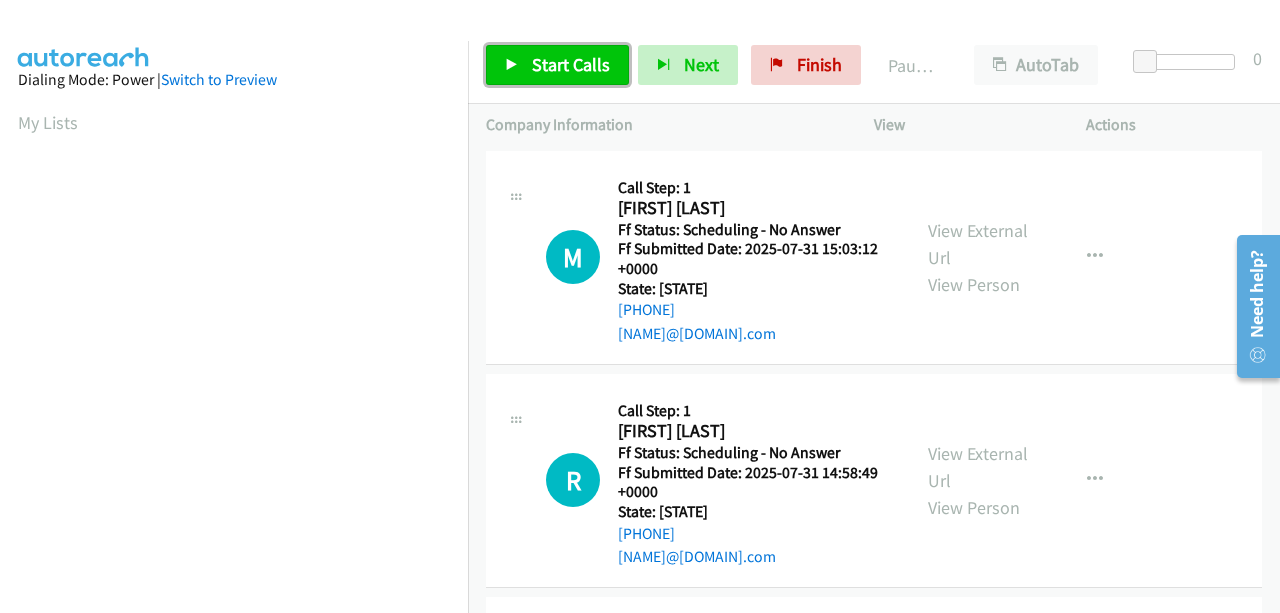 click on "Start Calls" at bounding box center (557, 65) 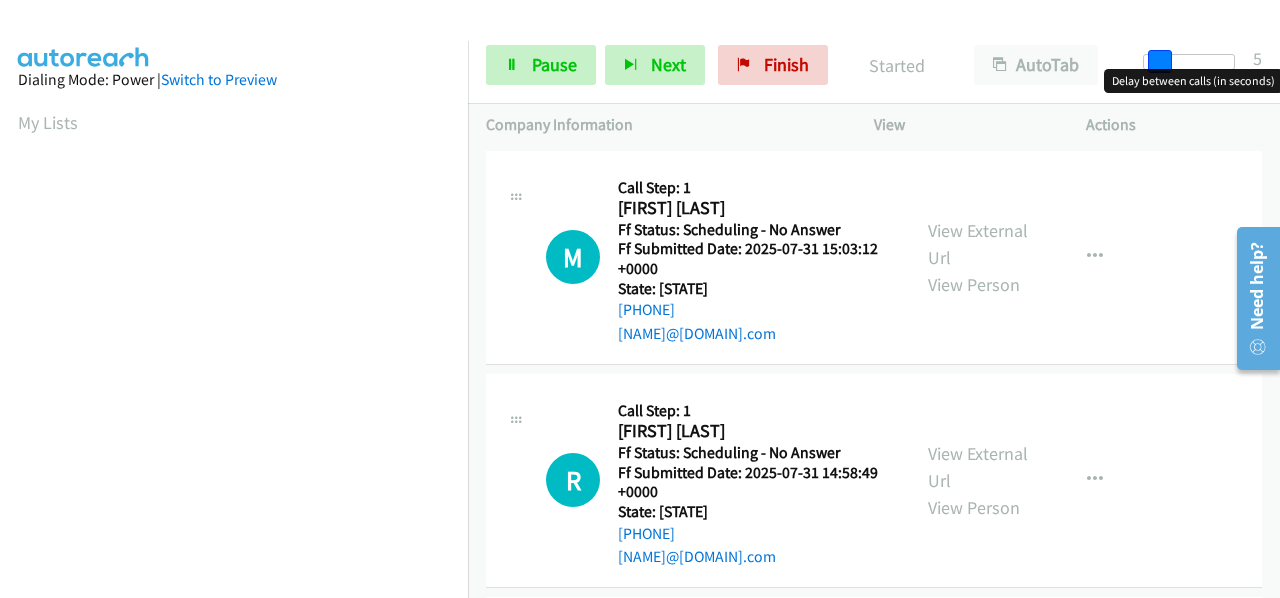 drag, startPoint x: 1140, startPoint y: 59, endPoint x: 1156, endPoint y: 69, distance: 18.867962 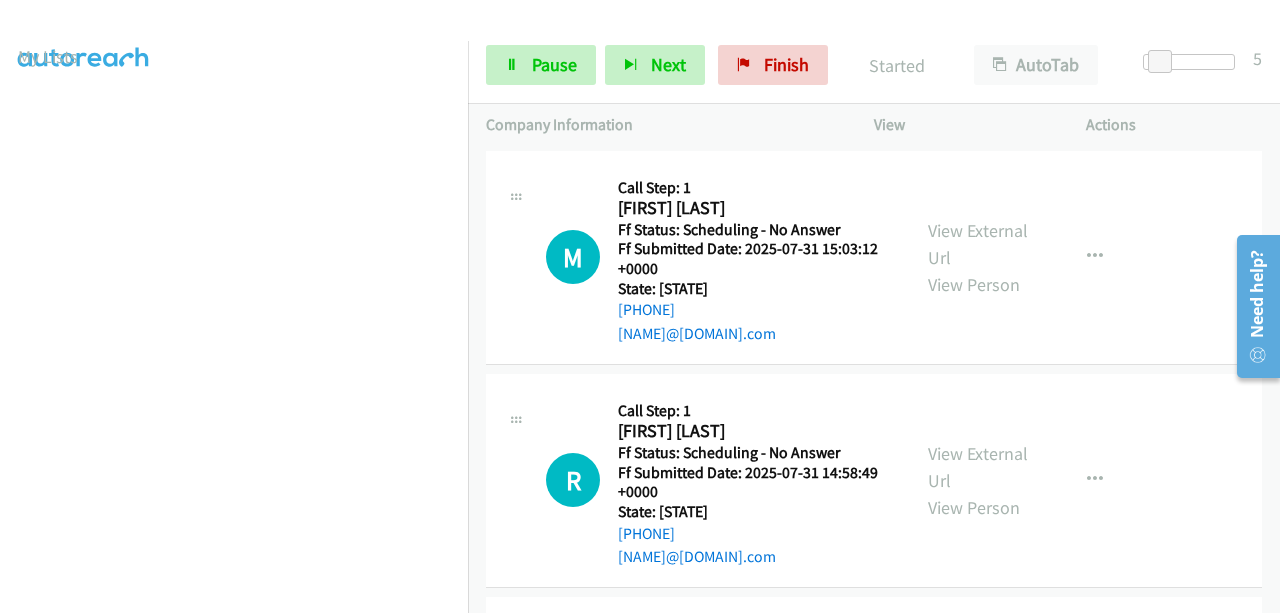 scroll, scrollTop: 508, scrollLeft: 0, axis: vertical 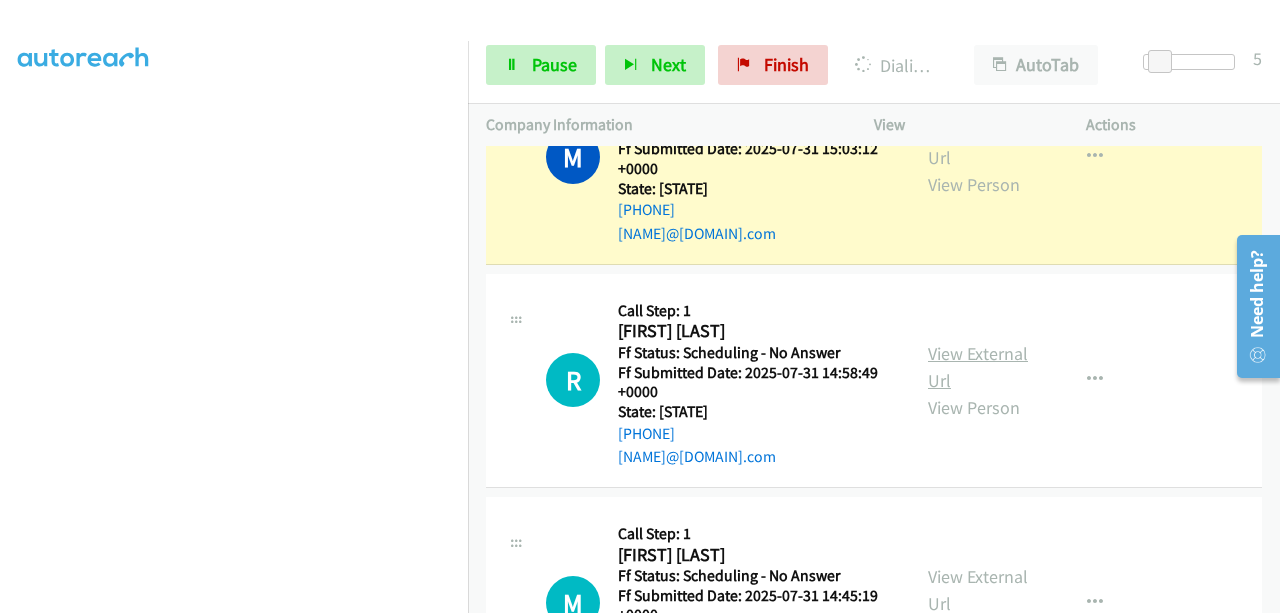 click on "View External Url" at bounding box center (978, 367) 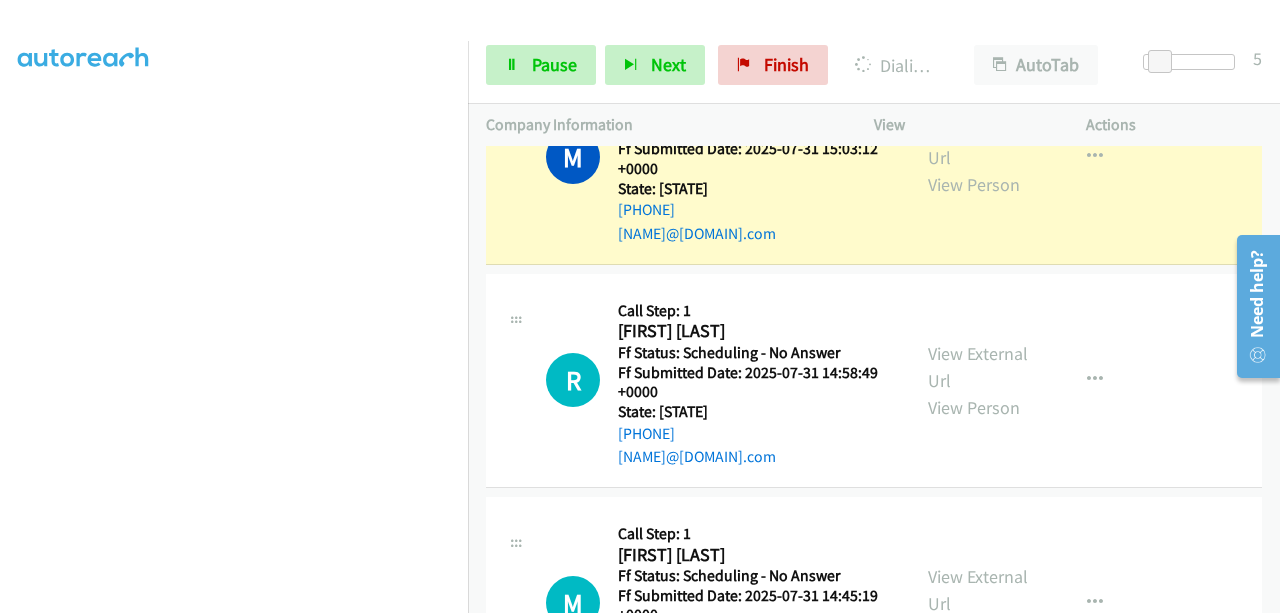 scroll, scrollTop: 508, scrollLeft: 0, axis: vertical 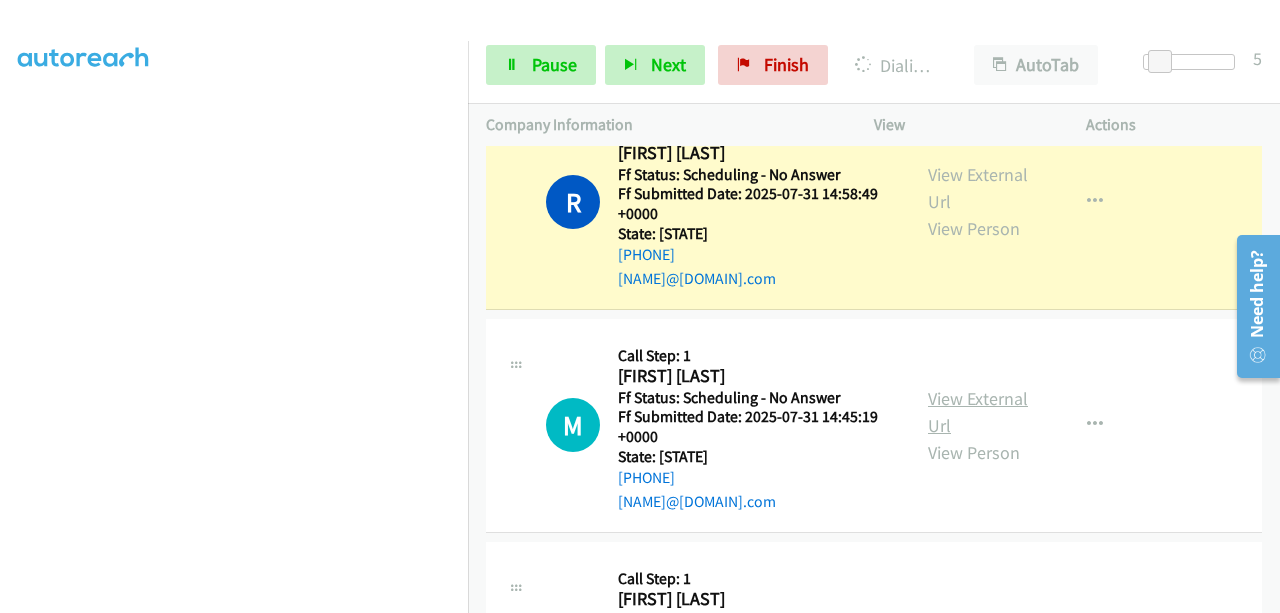 click on "View External Url" at bounding box center (978, 412) 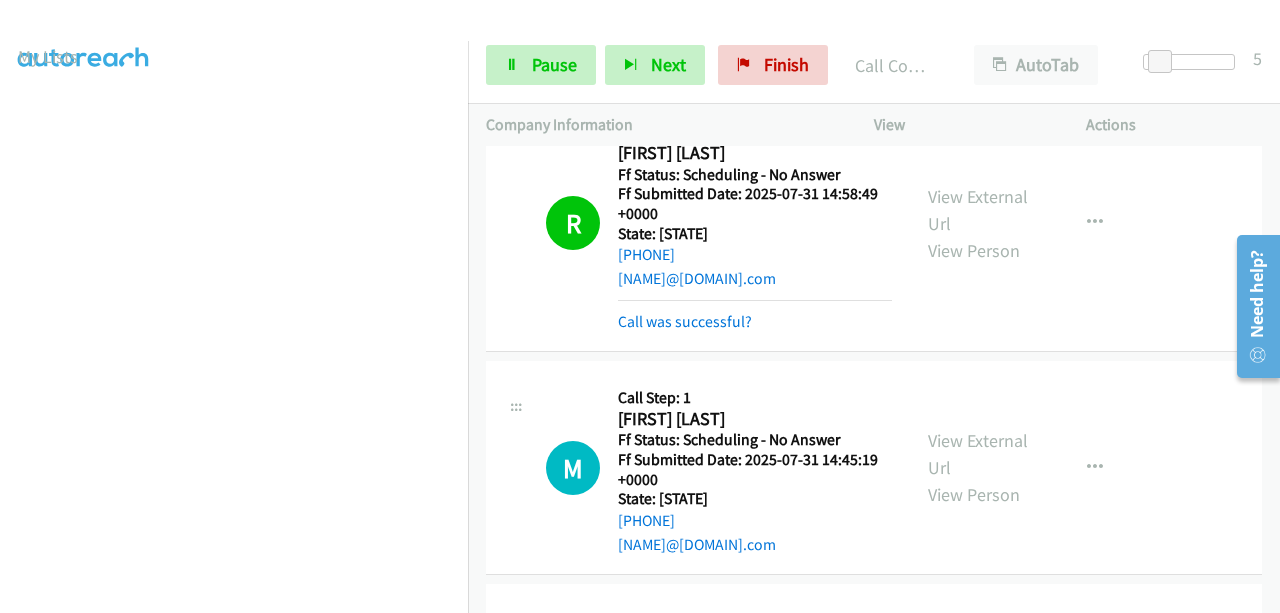 scroll, scrollTop: 508, scrollLeft: 0, axis: vertical 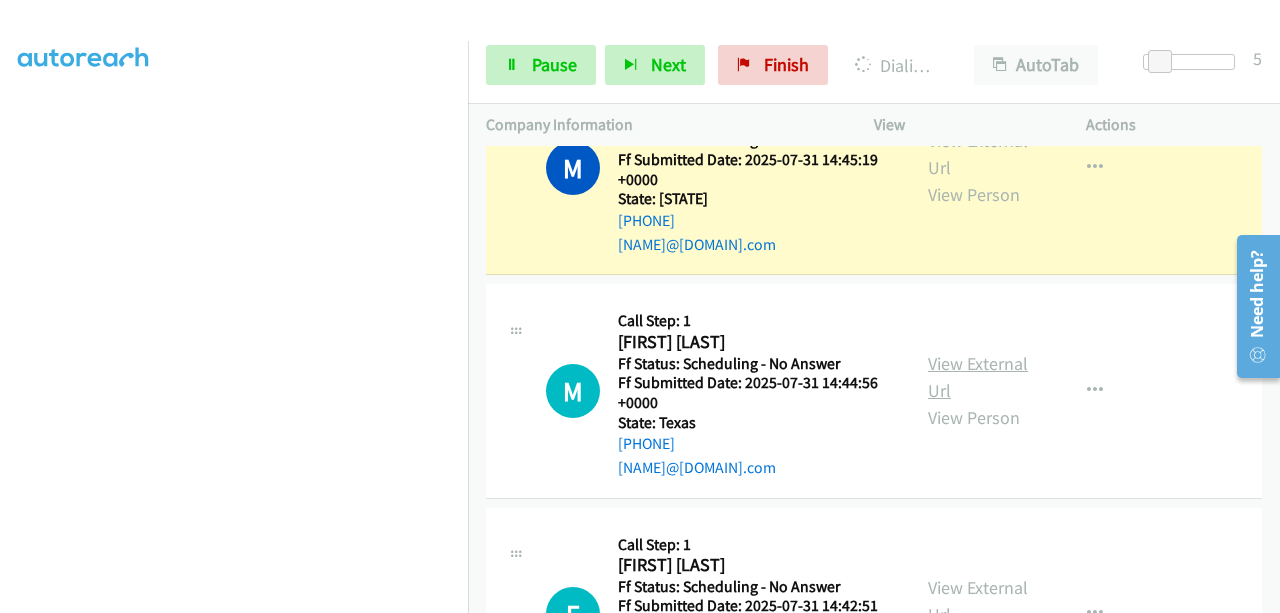 click on "View External Url" at bounding box center (978, 377) 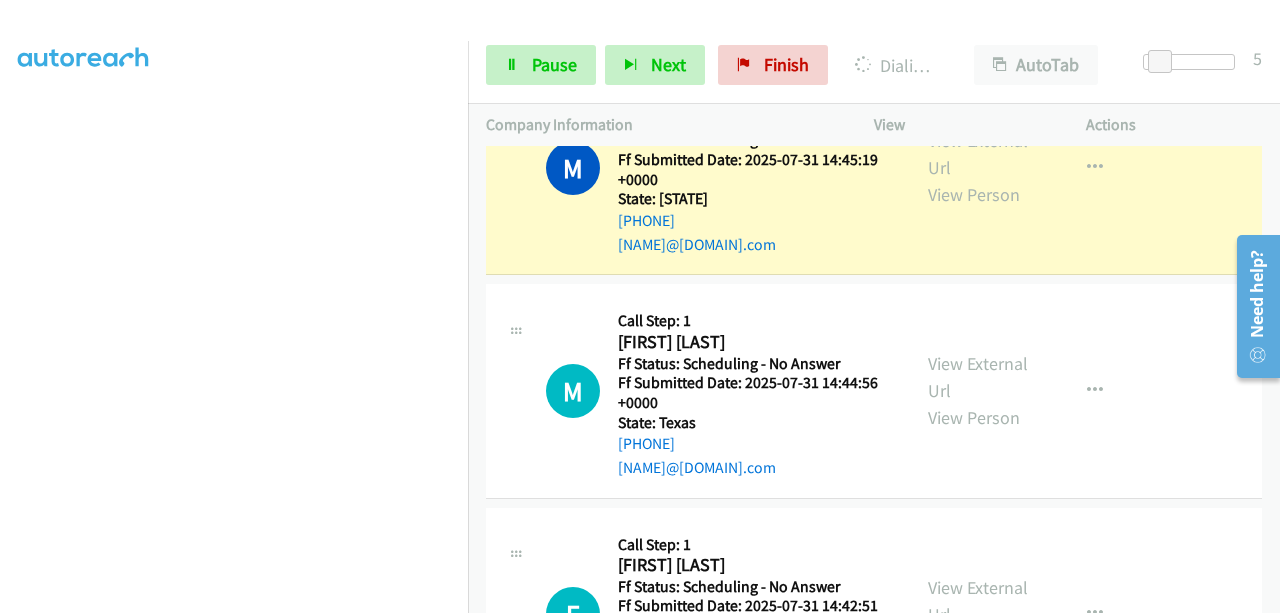 scroll, scrollTop: 508, scrollLeft: 0, axis: vertical 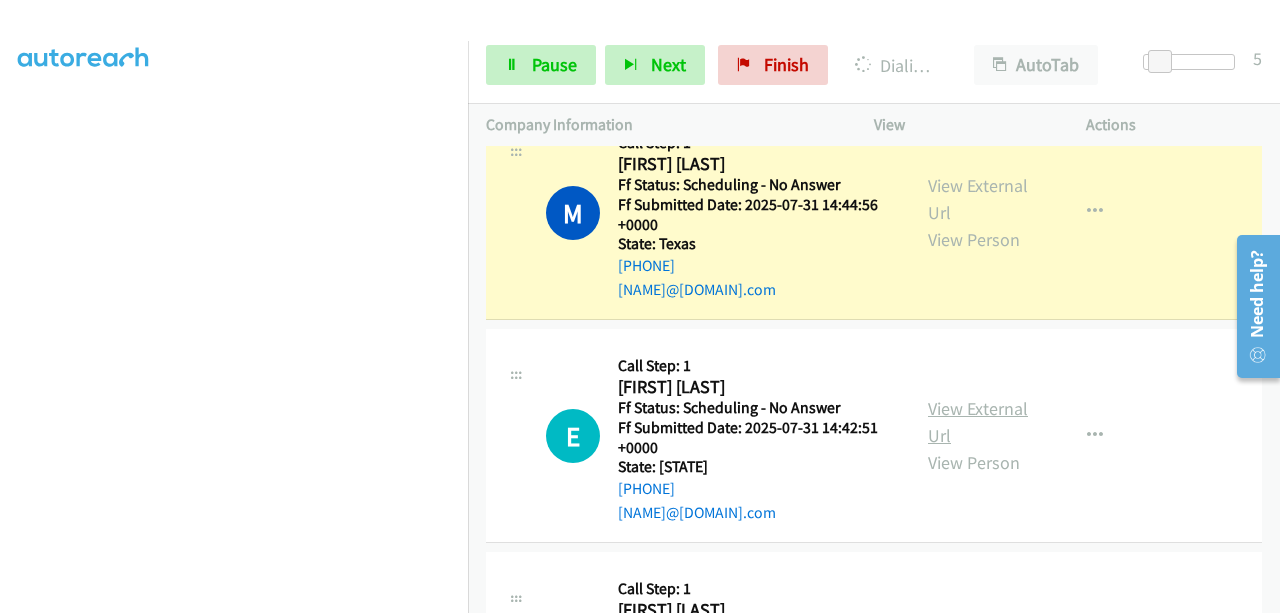 click on "View External Url" at bounding box center [978, 422] 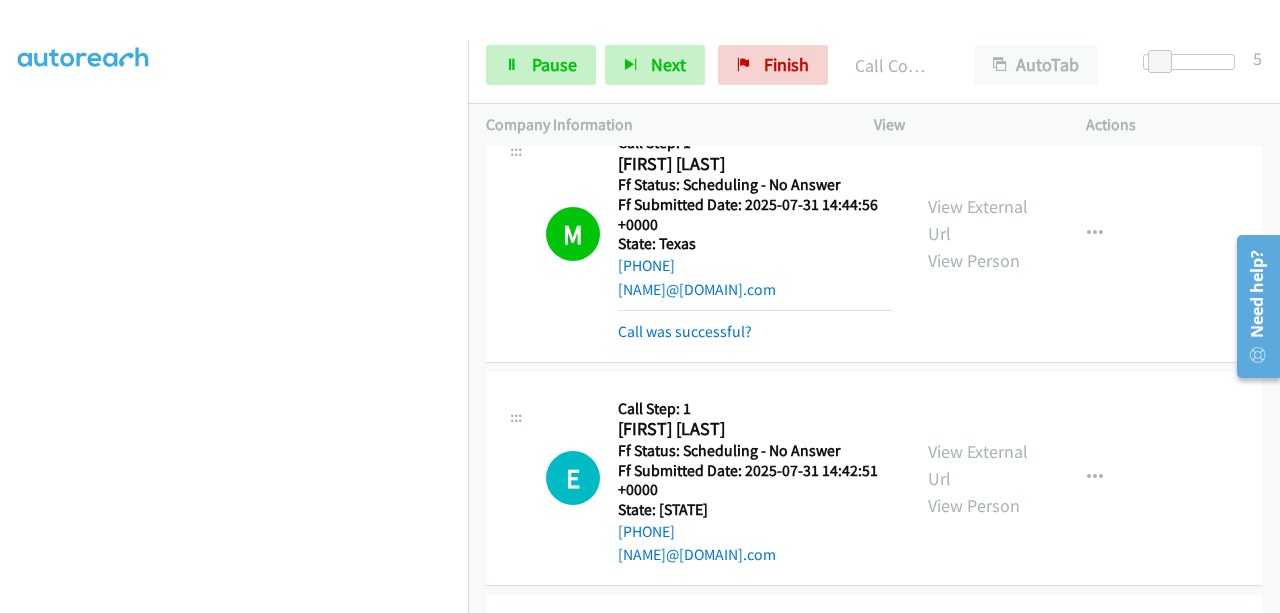 scroll, scrollTop: 508, scrollLeft: 0, axis: vertical 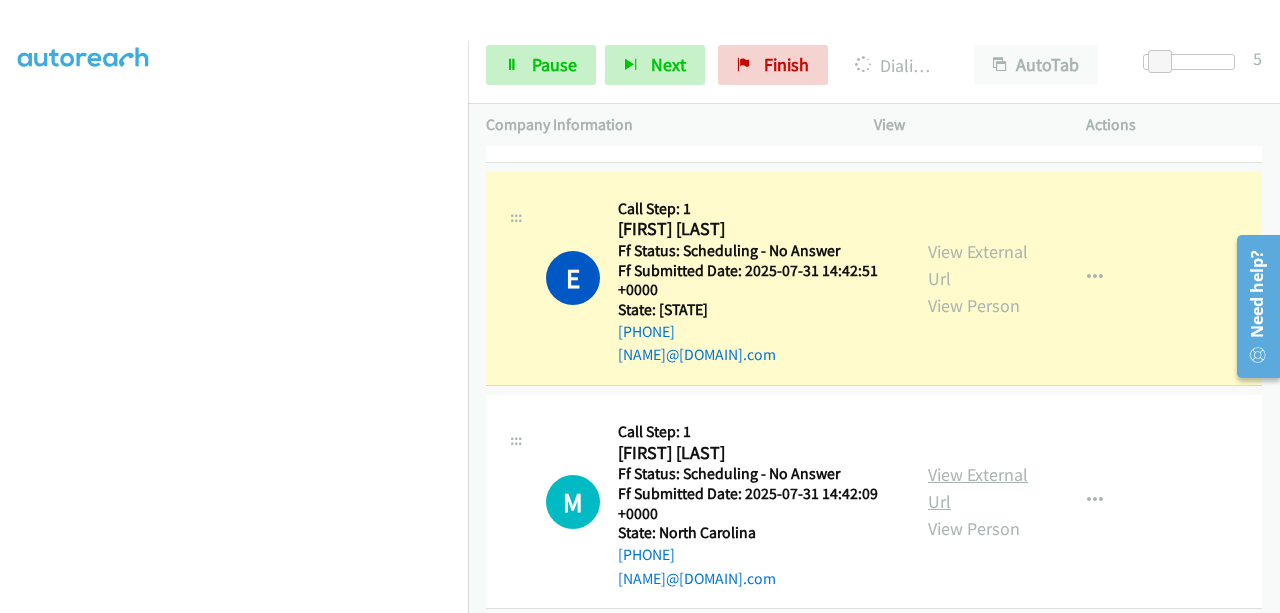 click on "View External Url" at bounding box center (978, 488) 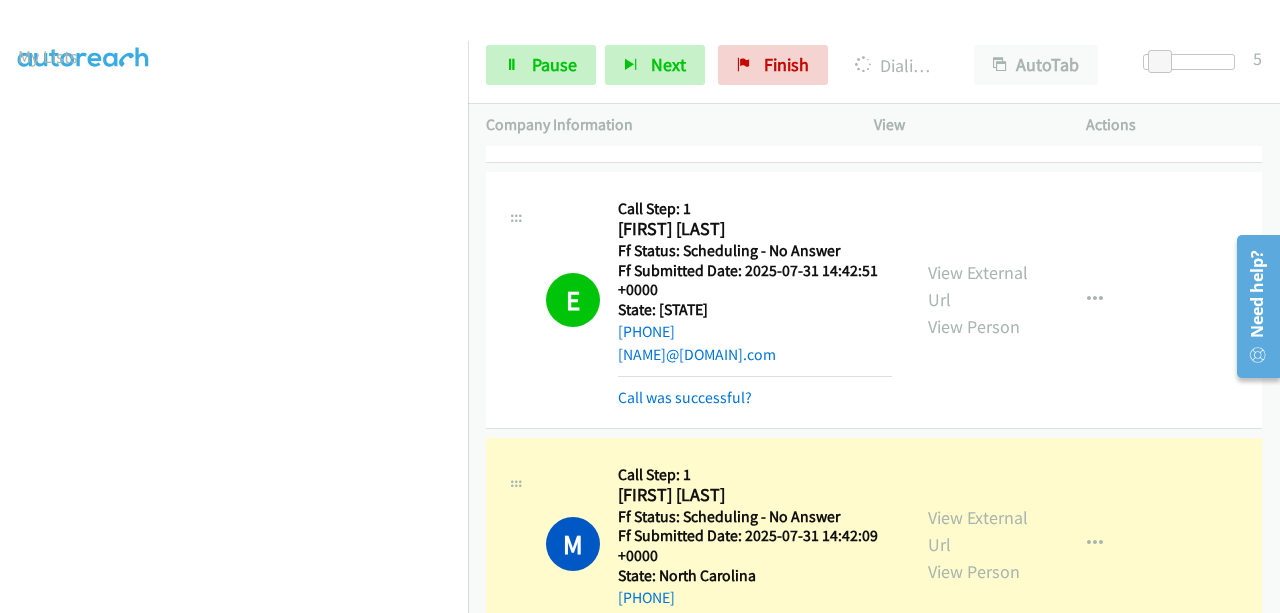 scroll, scrollTop: 508, scrollLeft: 0, axis: vertical 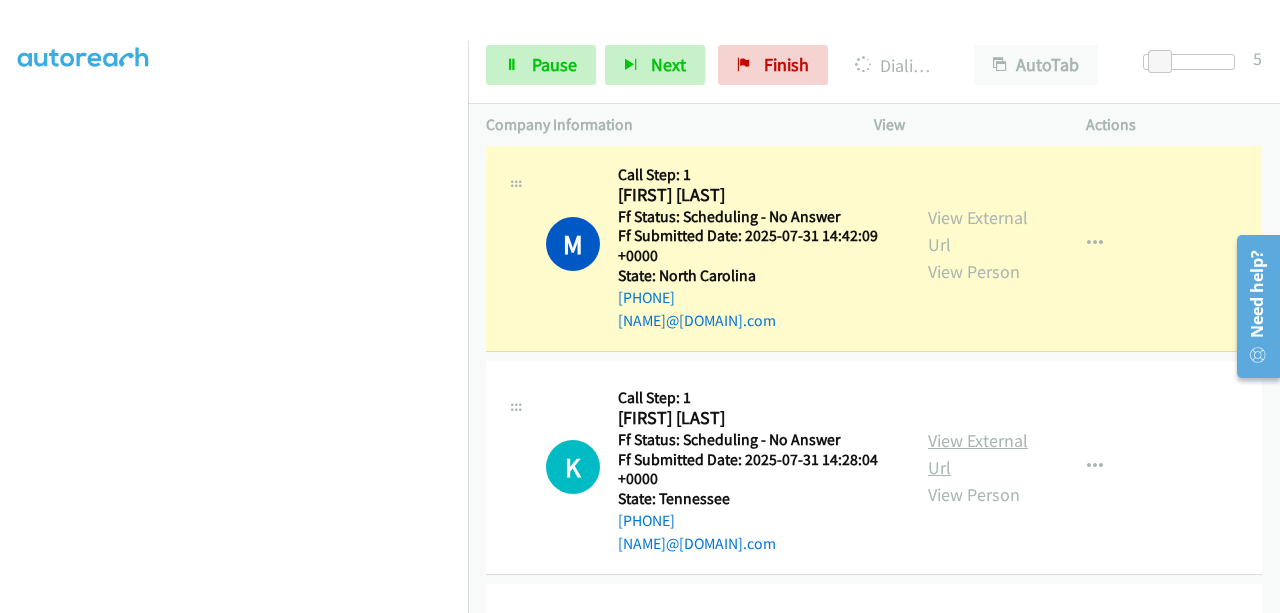 click on "View External Url" at bounding box center (978, 454) 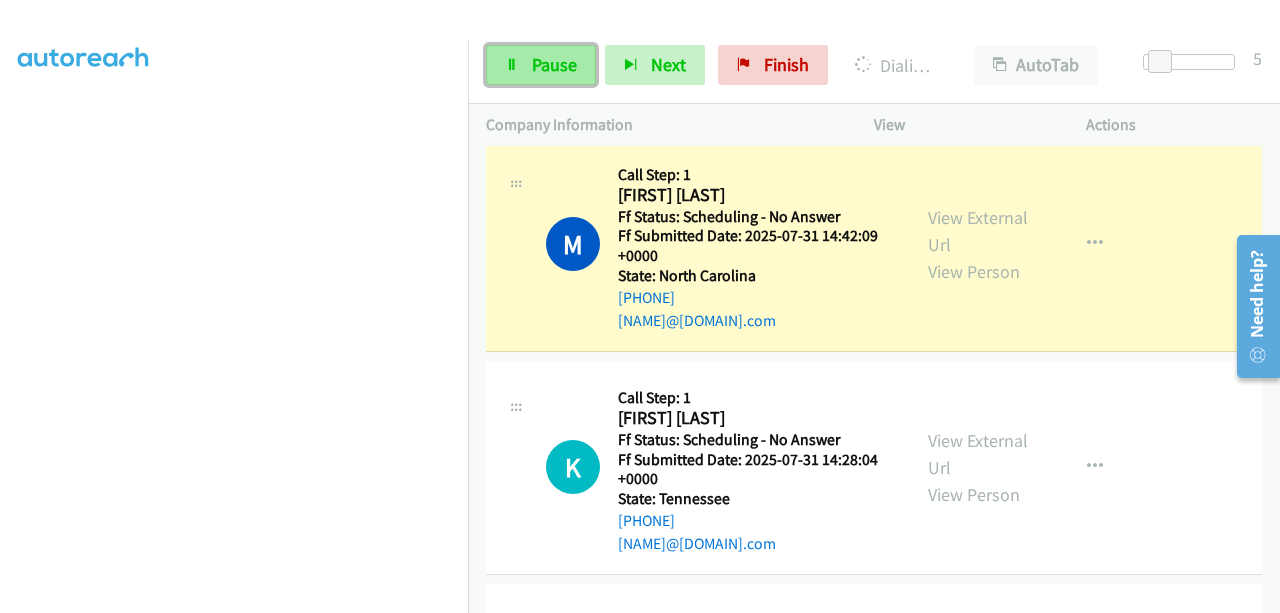 click on "Pause" at bounding box center [554, 64] 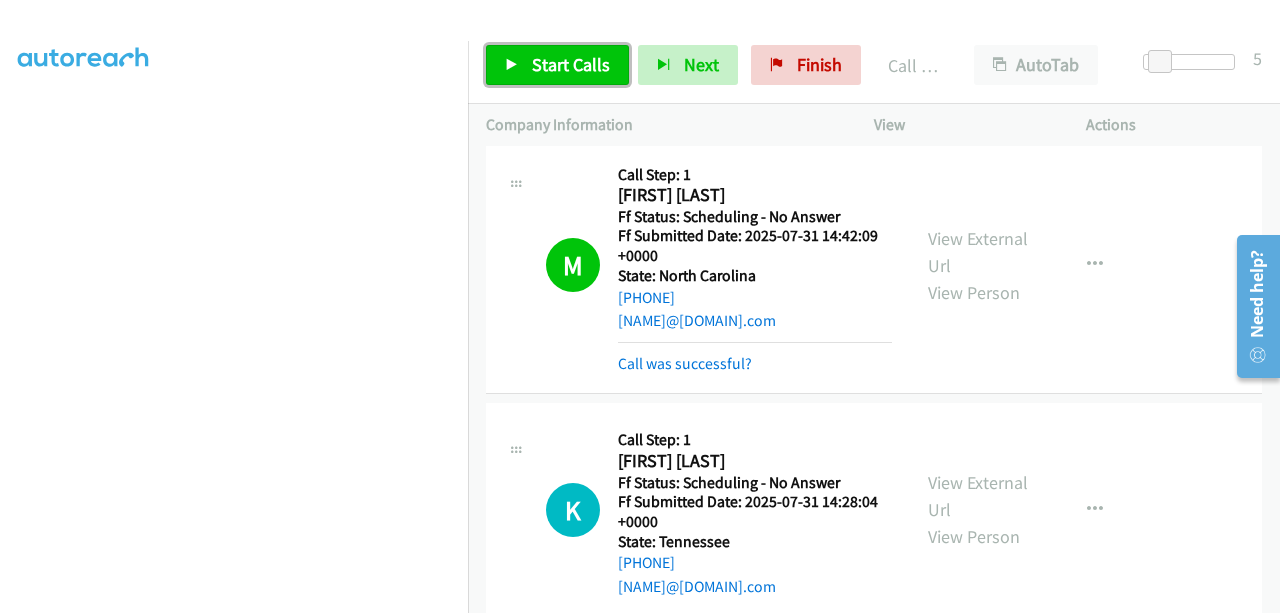 click on "Start Calls" at bounding box center (571, 64) 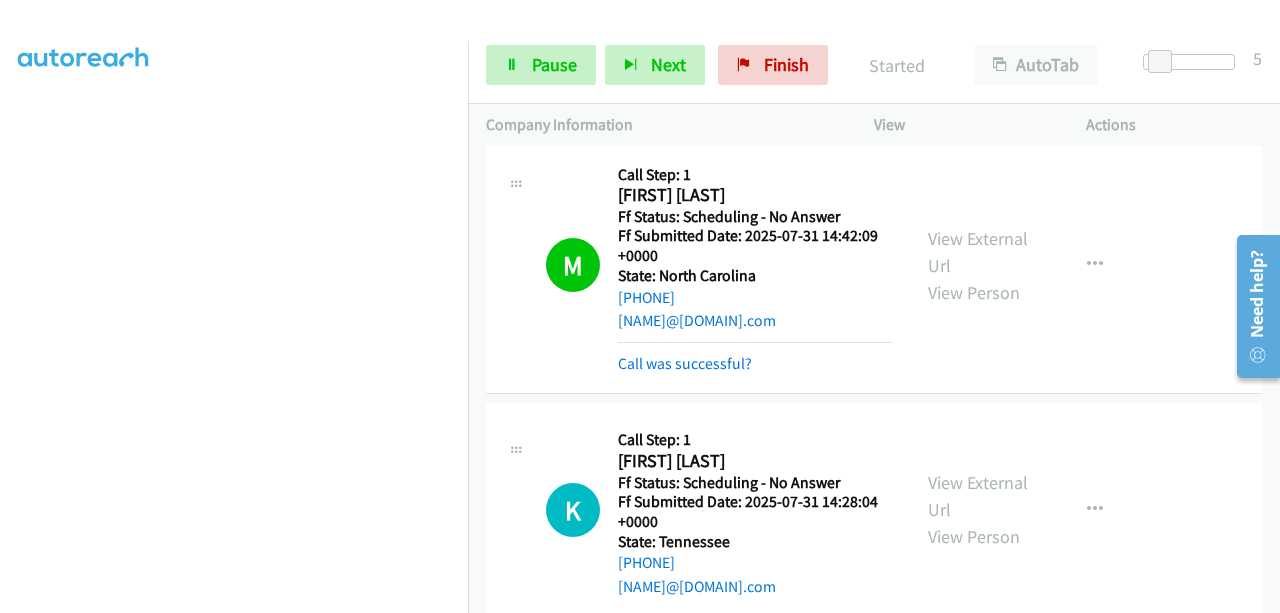 scroll, scrollTop: 508, scrollLeft: 0, axis: vertical 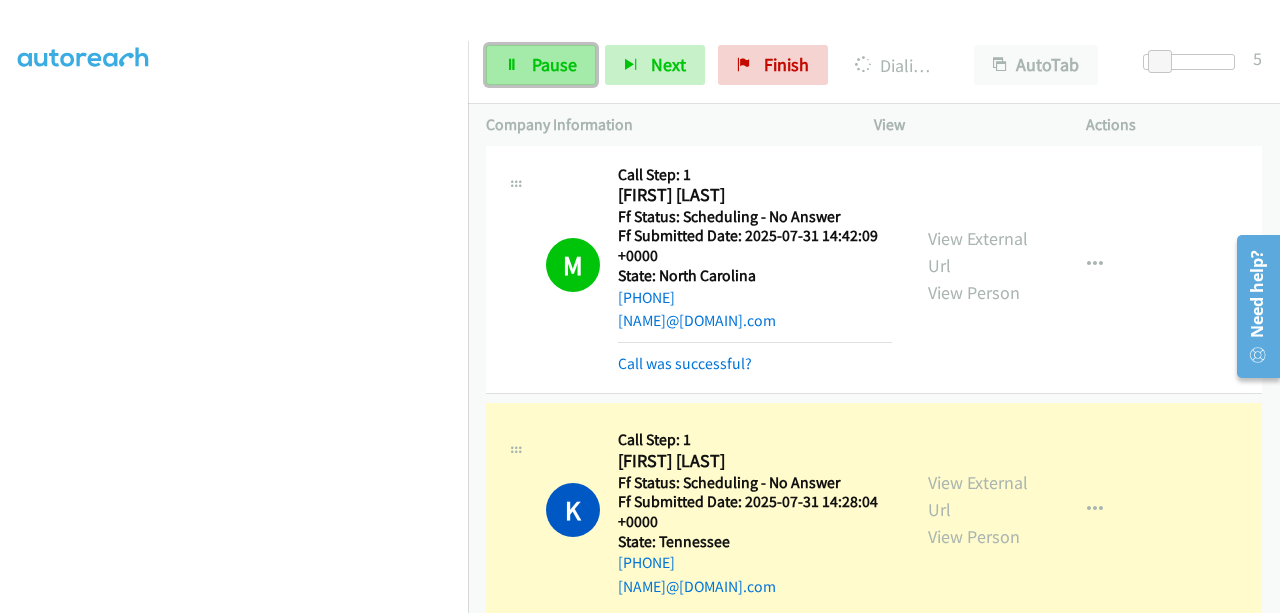 click at bounding box center [512, 66] 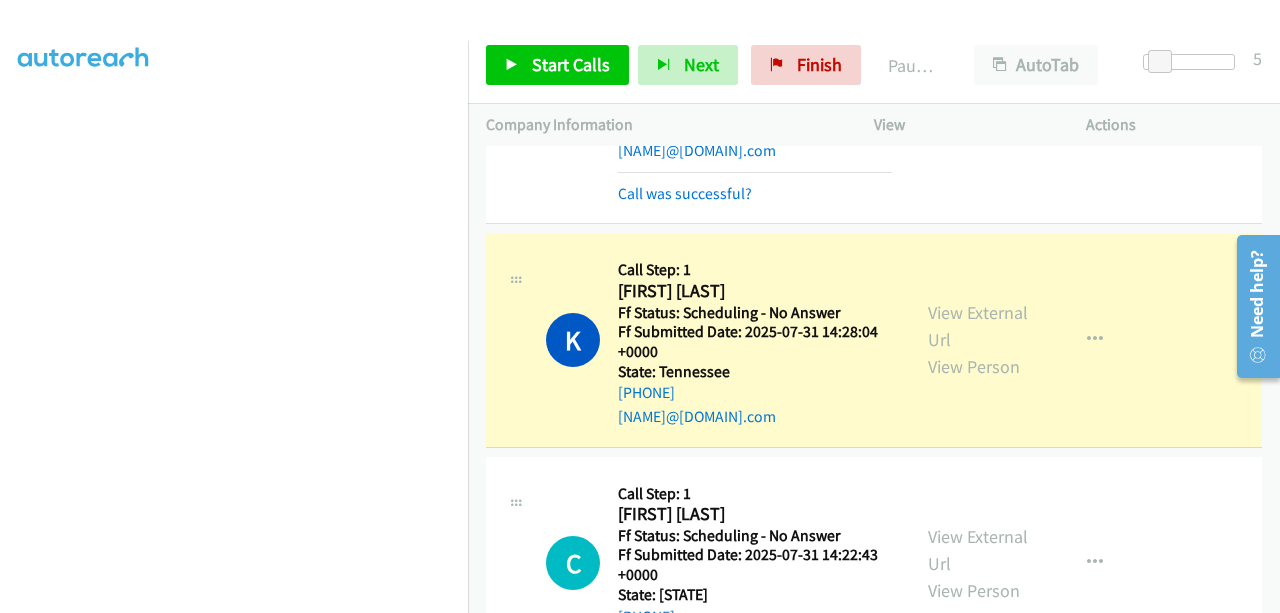 scroll, scrollTop: 1642, scrollLeft: 0, axis: vertical 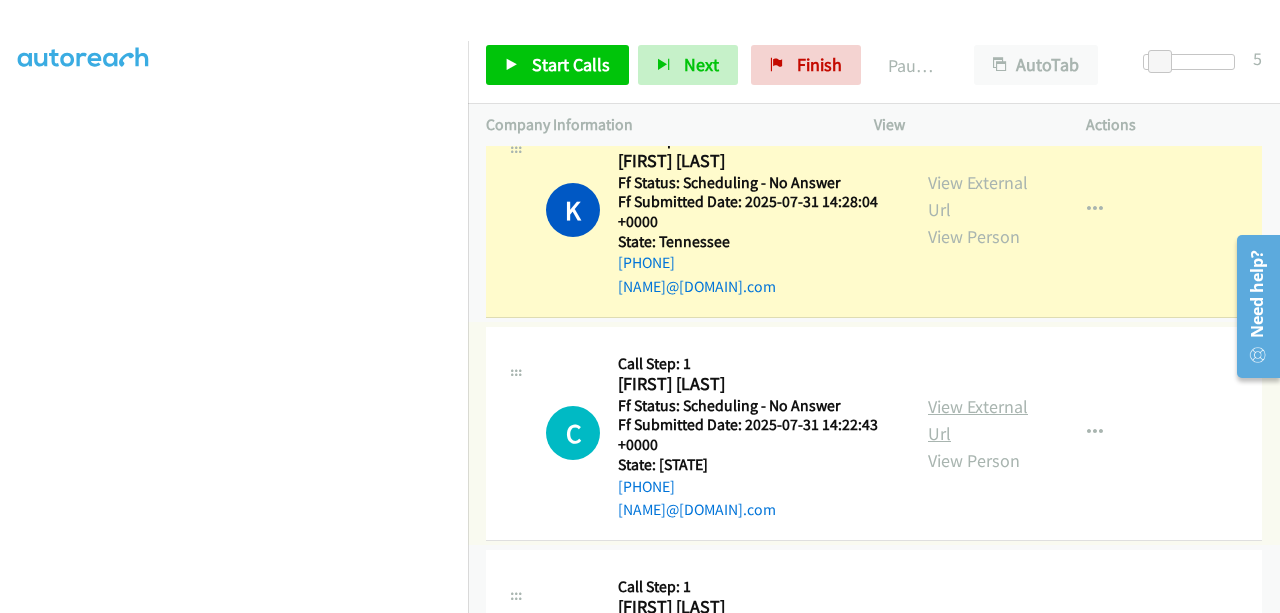 click on "View External Url" at bounding box center (978, 420) 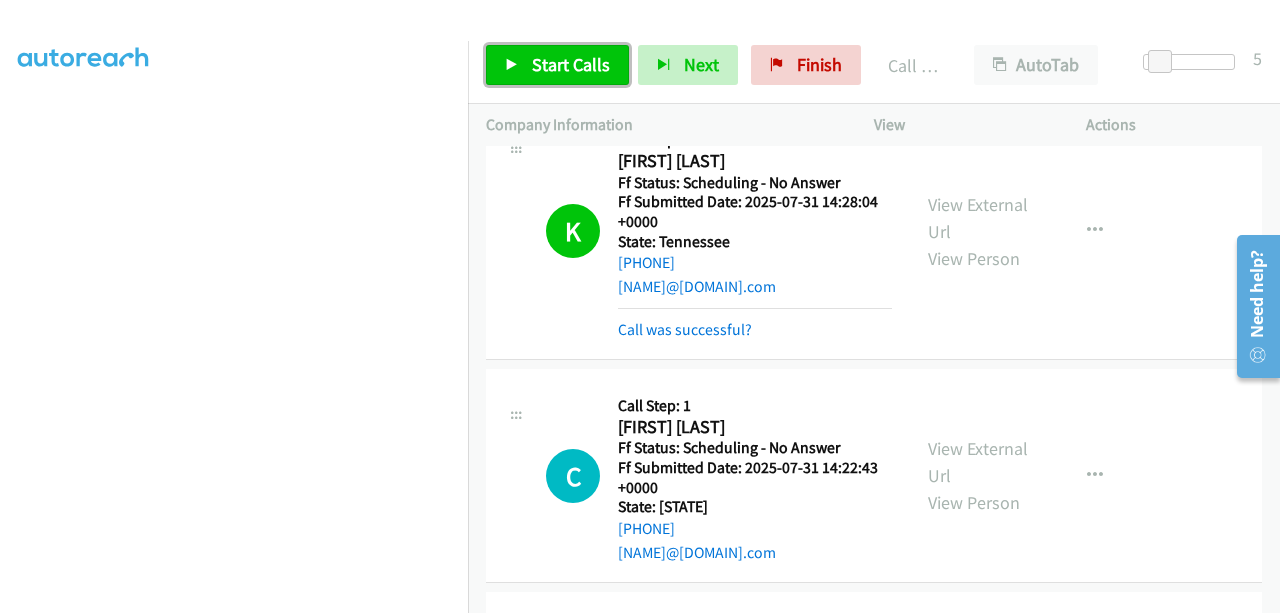click on "Start Calls" at bounding box center (571, 64) 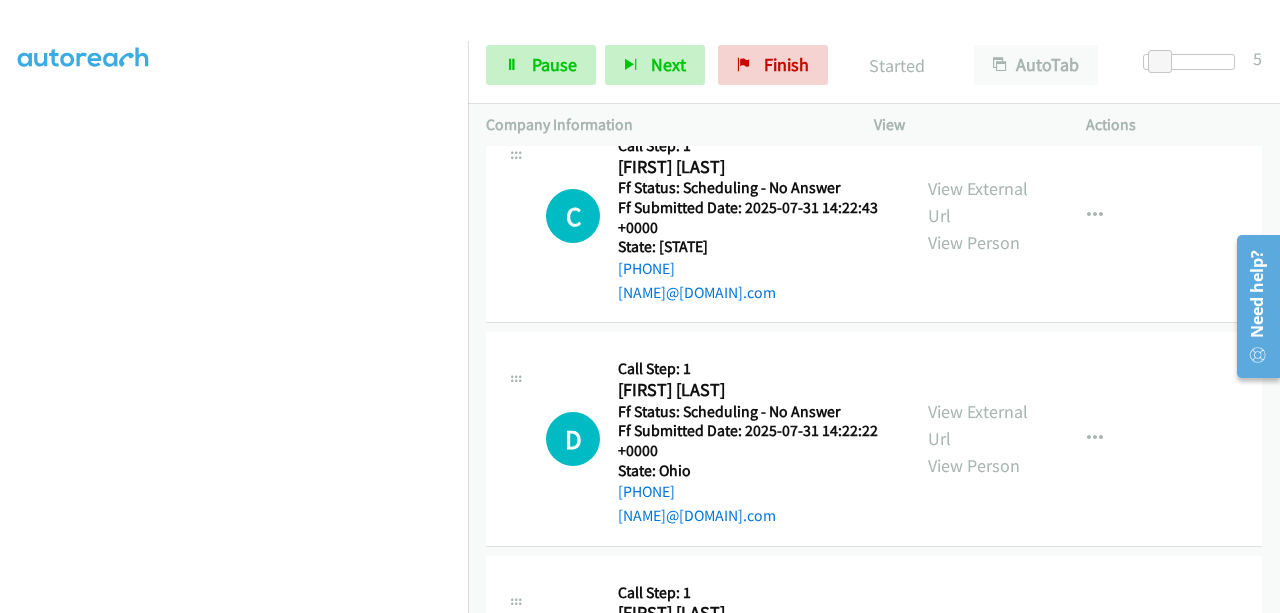 scroll, scrollTop: 1942, scrollLeft: 0, axis: vertical 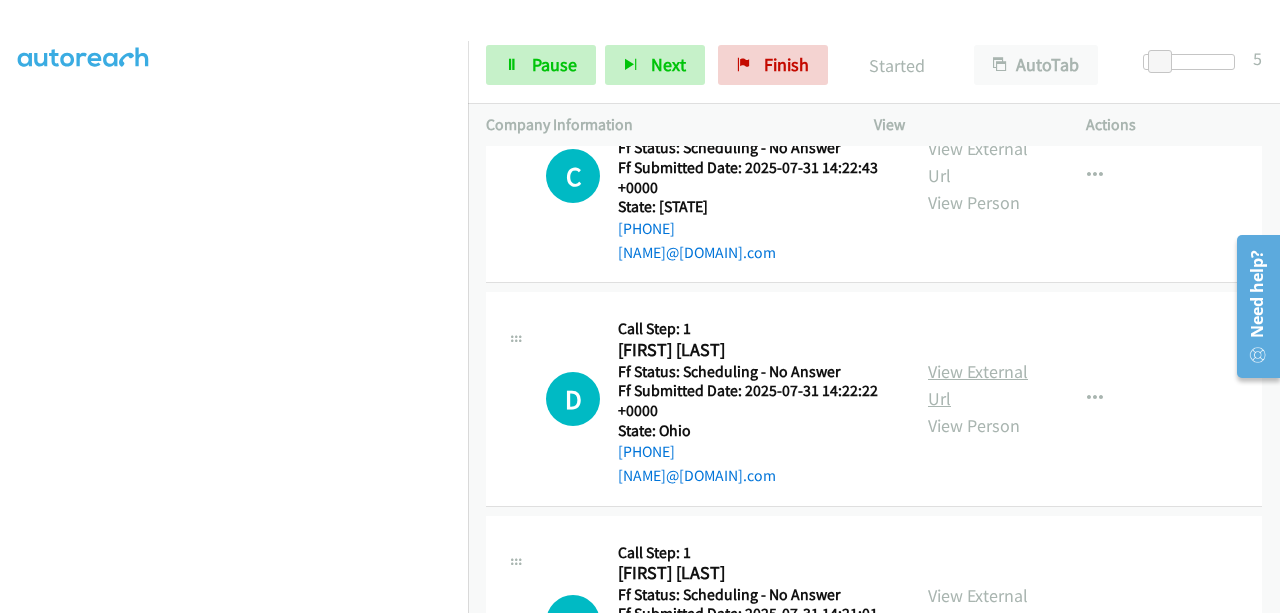 click on "View External Url" at bounding box center [978, 385] 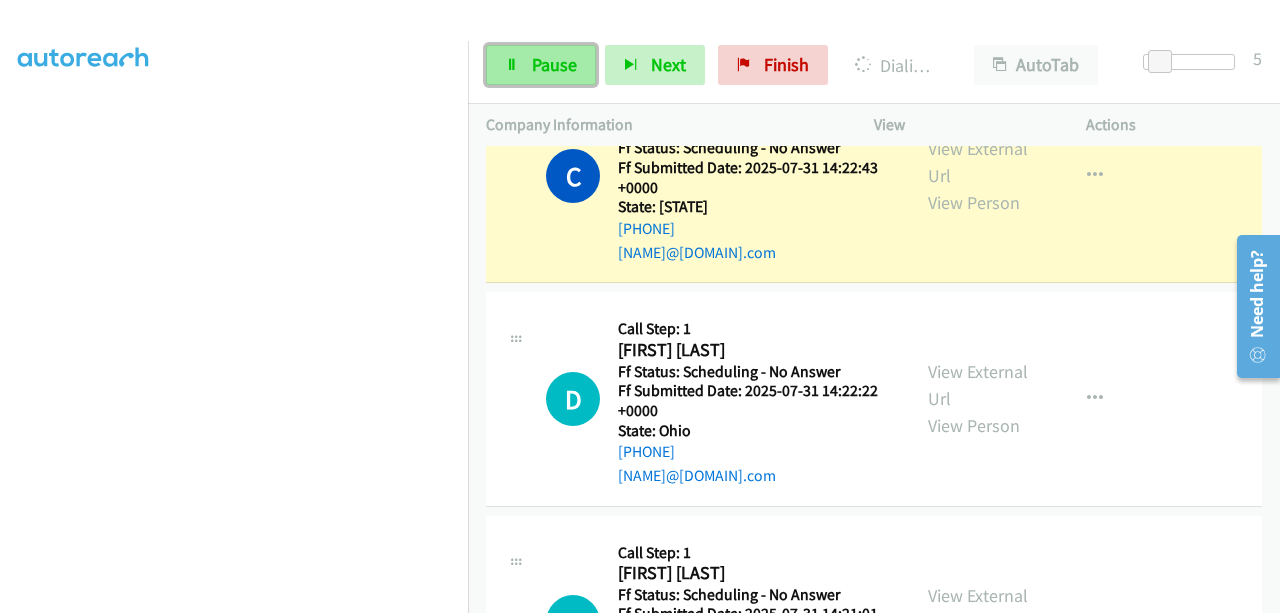 click on "Pause" at bounding box center (554, 64) 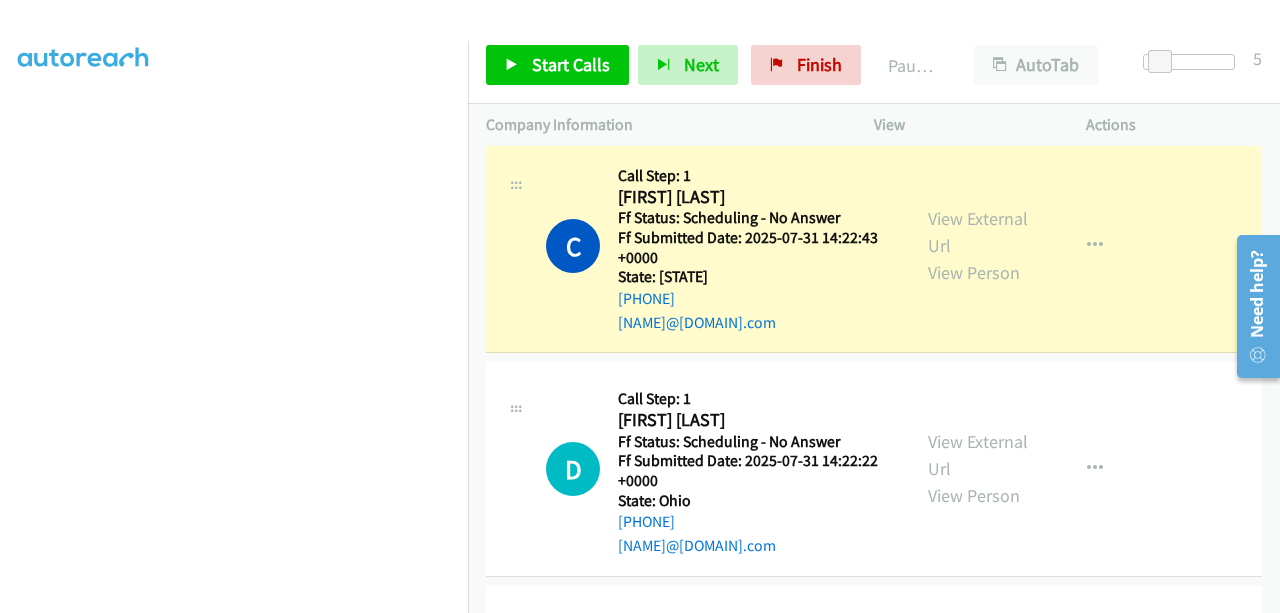 scroll, scrollTop: 1842, scrollLeft: 0, axis: vertical 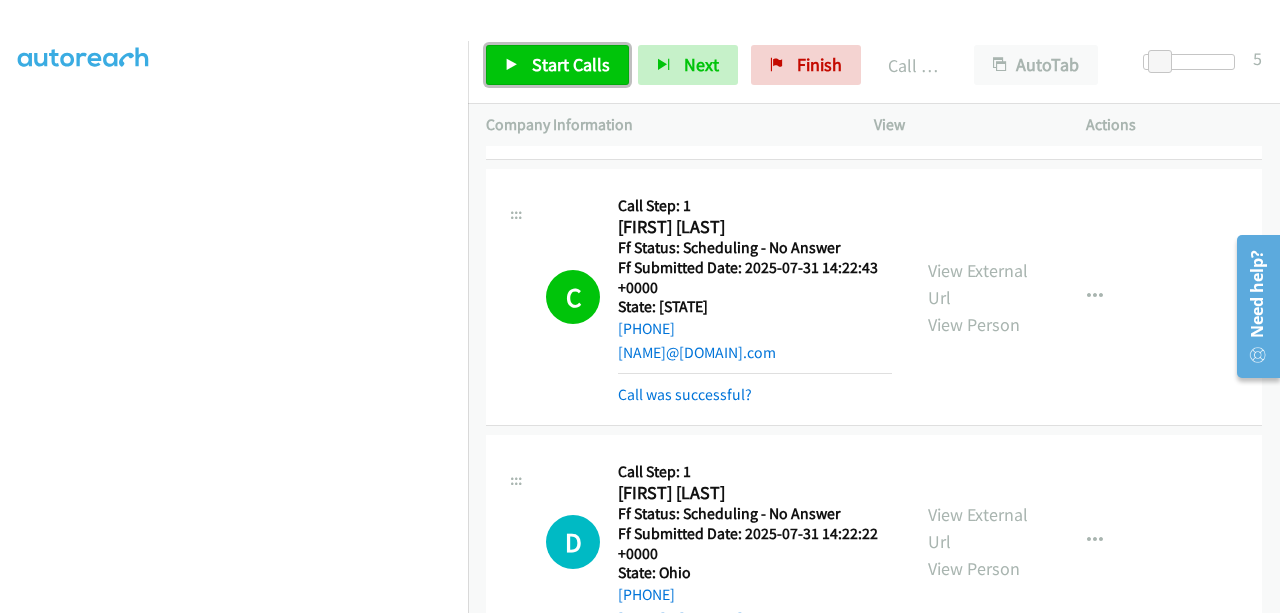click on "Start Calls" at bounding box center (557, 65) 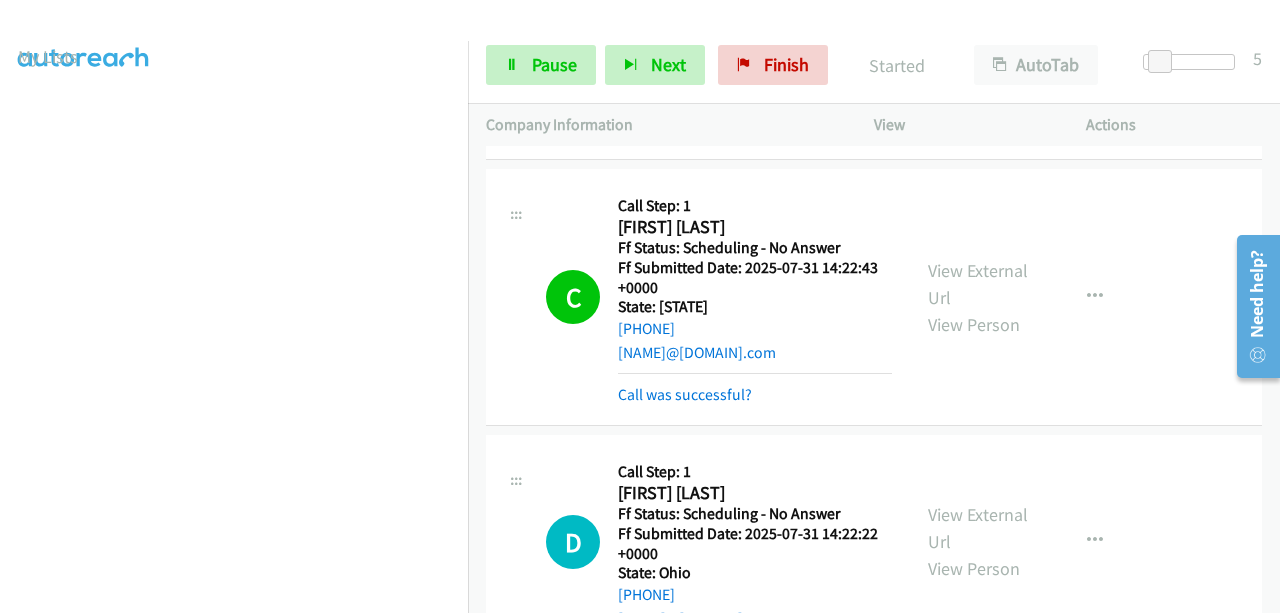 scroll, scrollTop: 508, scrollLeft: 0, axis: vertical 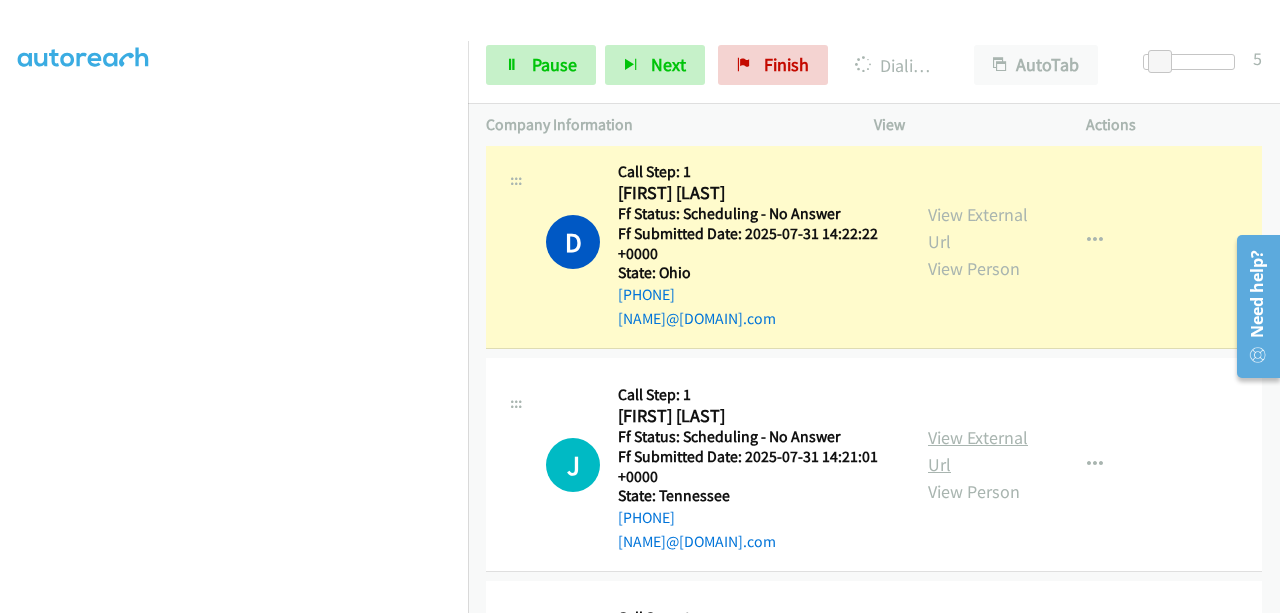 click on "View External Url" at bounding box center [978, 451] 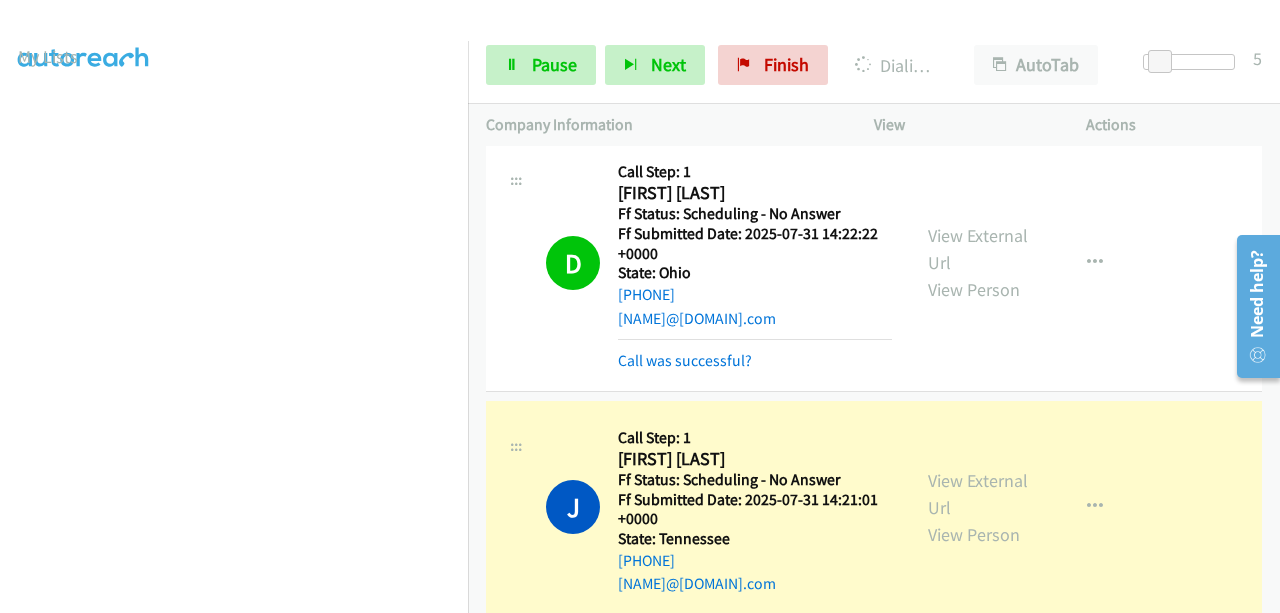 scroll, scrollTop: 508, scrollLeft: 0, axis: vertical 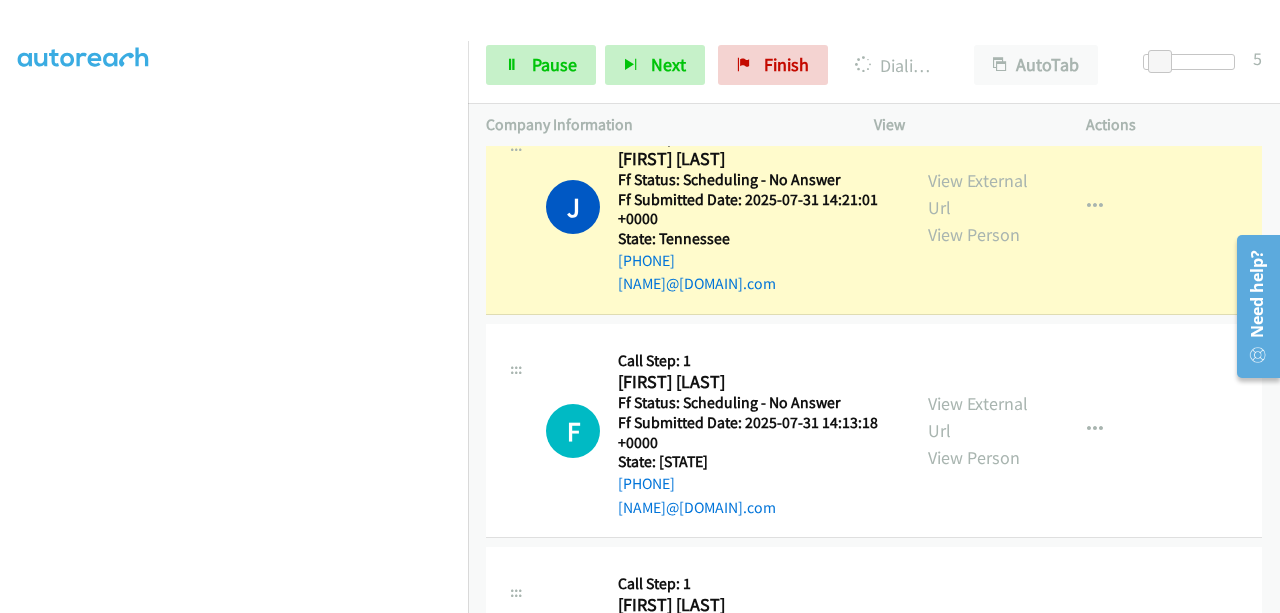 click on "View External Url
View Person
View External Url
Email
Schedule/Manage Callback
Skip Call
Add to do not call list" at bounding box center [1025, 430] 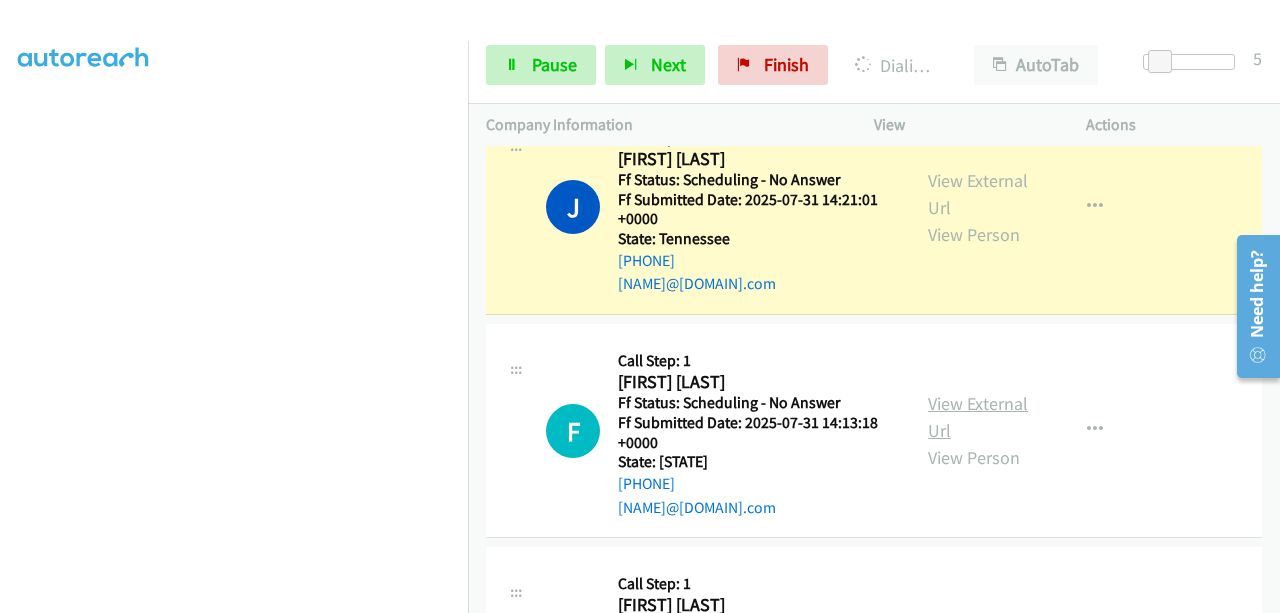 click on "View External Url" at bounding box center [978, 417] 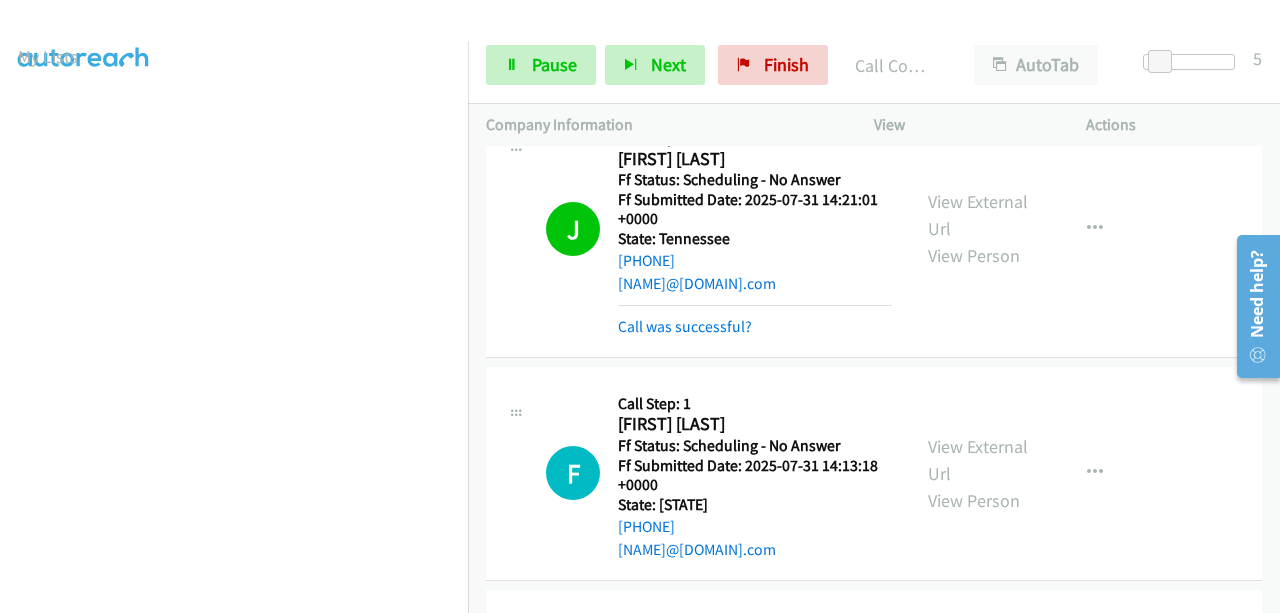 scroll, scrollTop: 508, scrollLeft: 0, axis: vertical 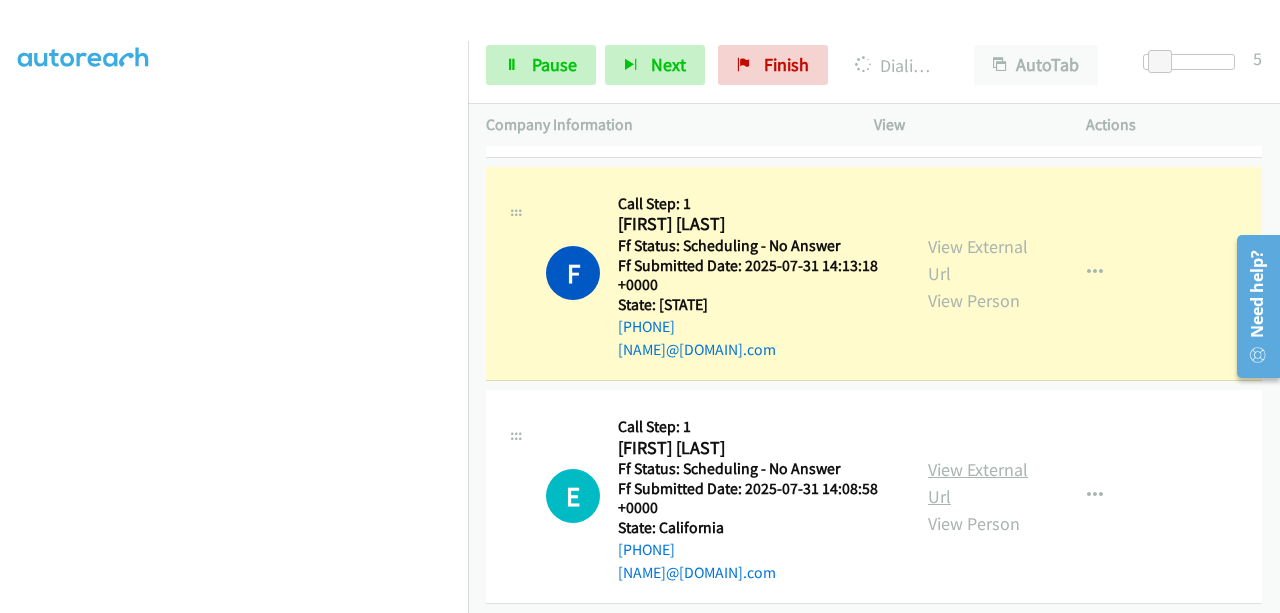click on "View External Url" at bounding box center [978, 483] 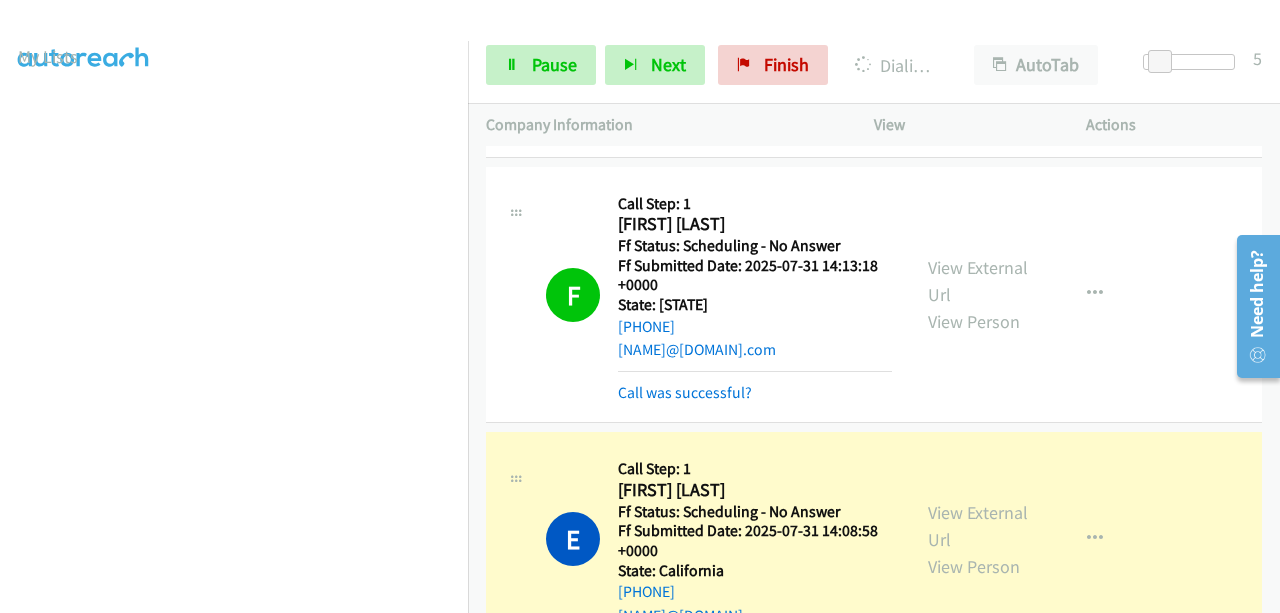 scroll, scrollTop: 508, scrollLeft: 0, axis: vertical 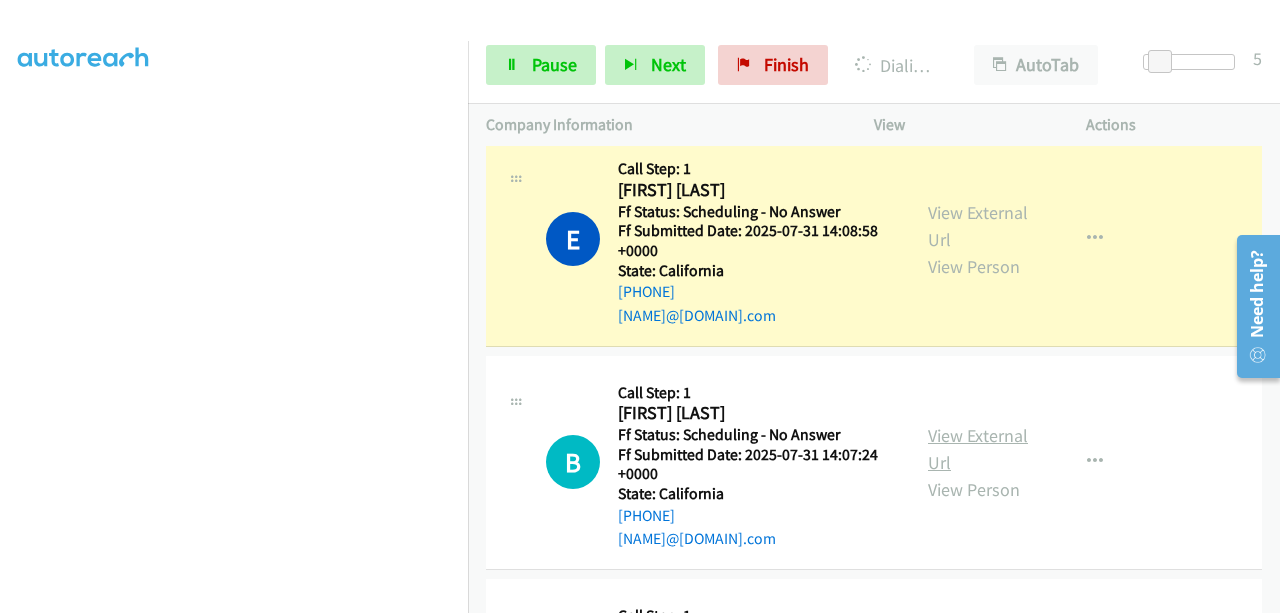 click on "View External Url" at bounding box center (978, 449) 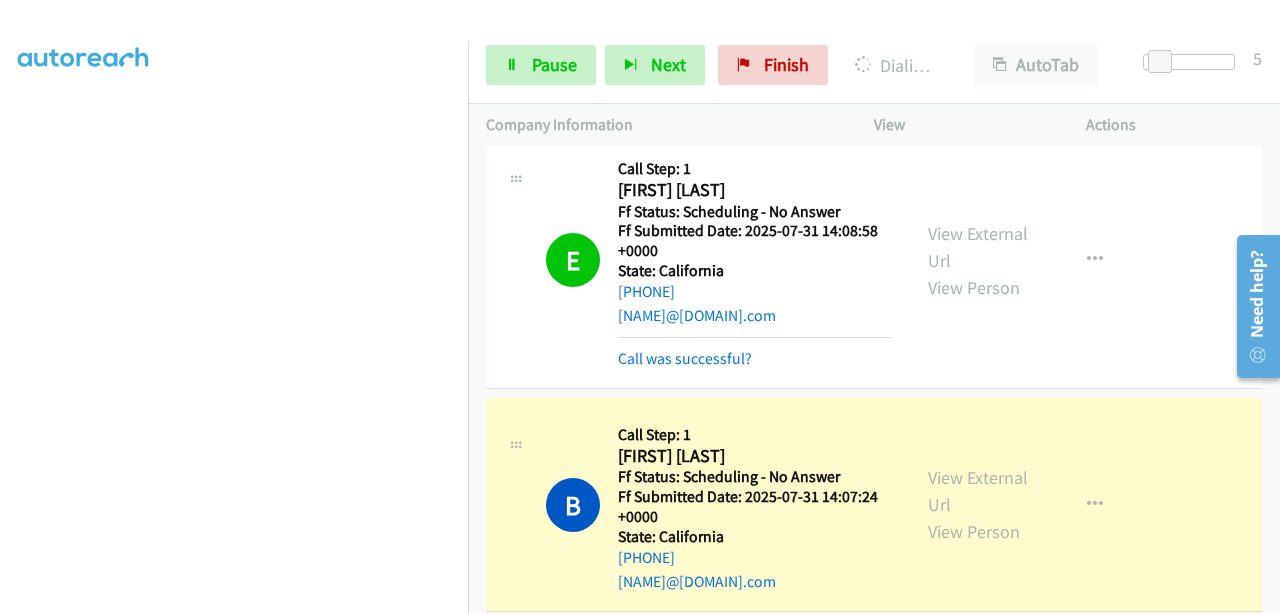 scroll, scrollTop: 508, scrollLeft: 0, axis: vertical 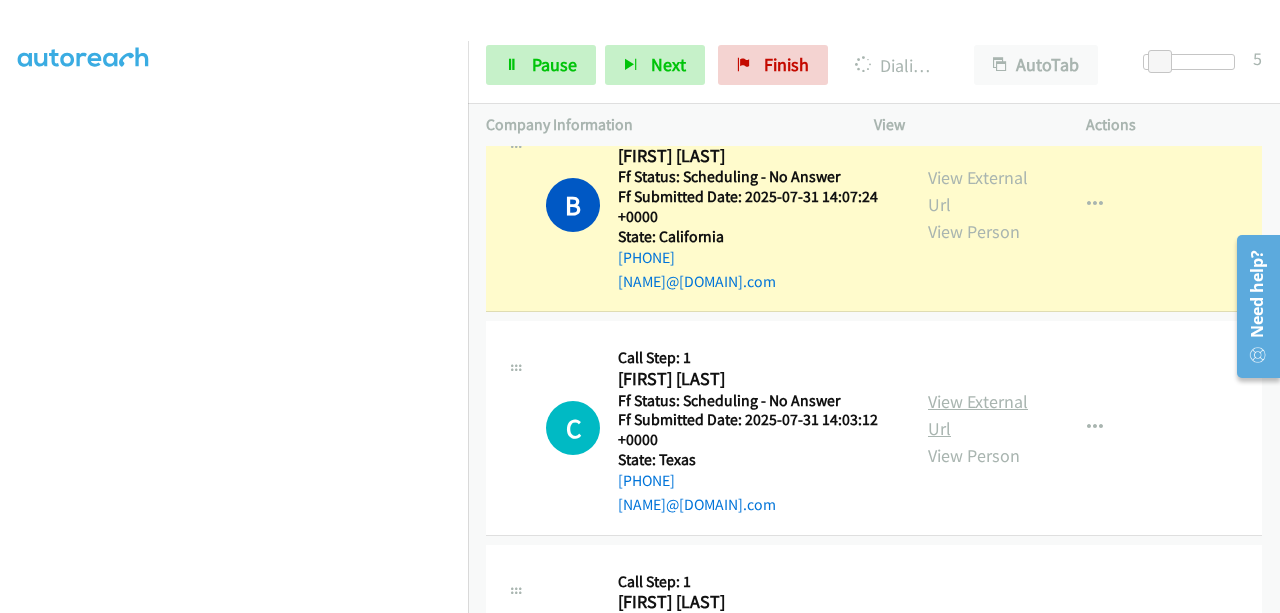 click on "View External Url" at bounding box center (978, 415) 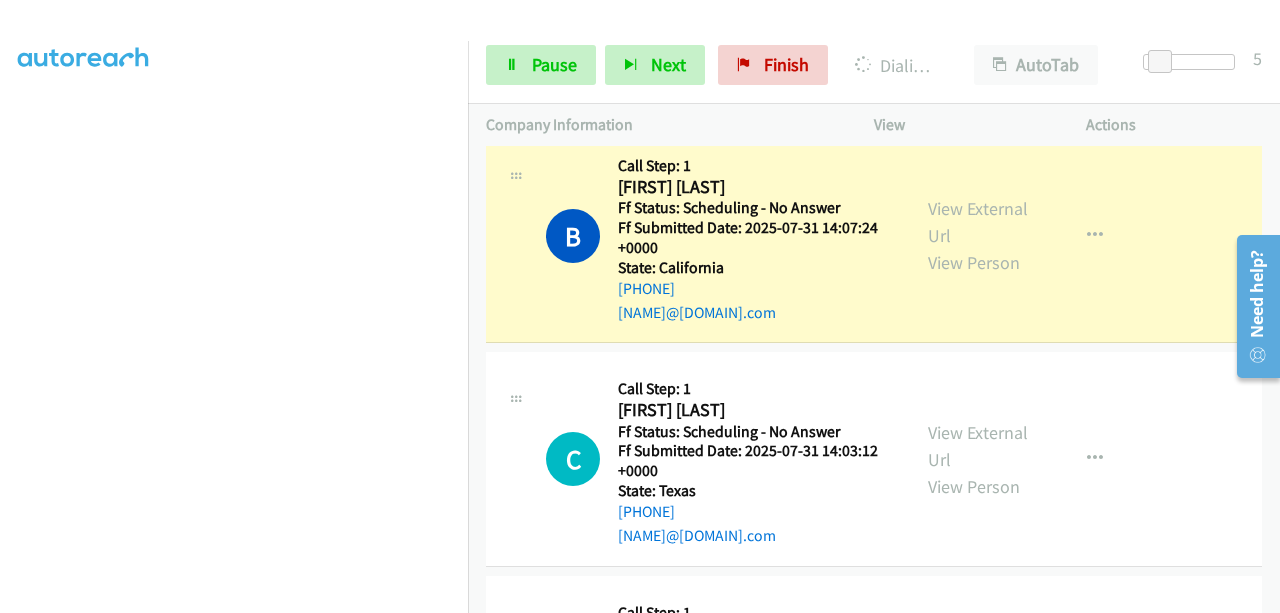 scroll, scrollTop: 3242, scrollLeft: 0, axis: vertical 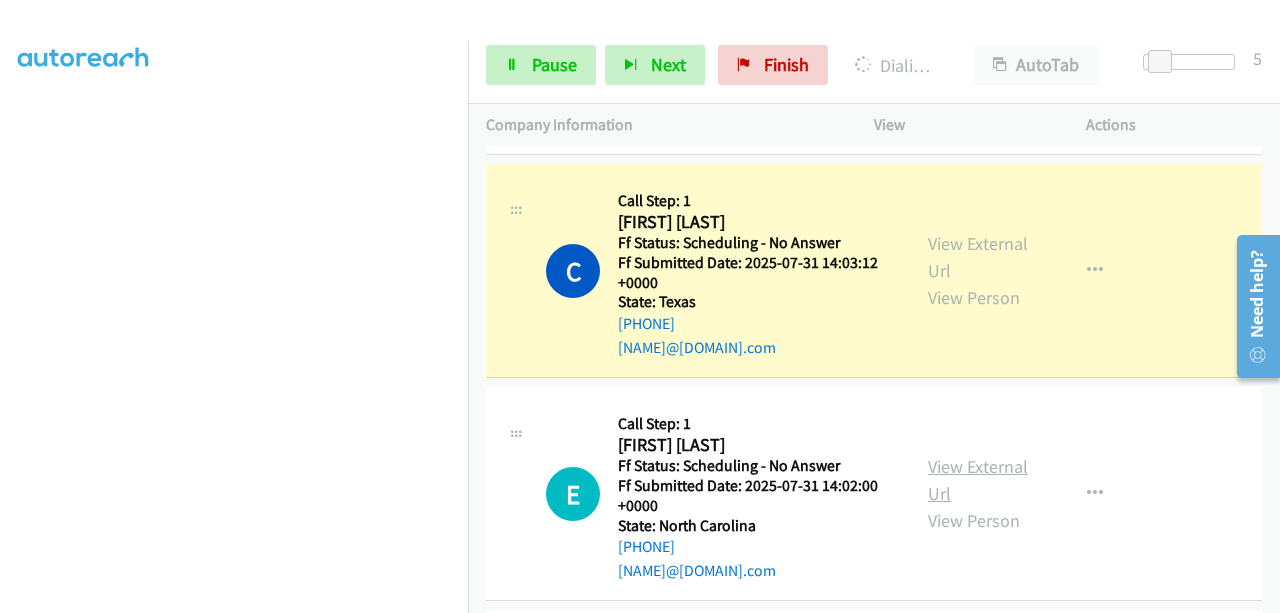 click on "View External Url" at bounding box center [978, 480] 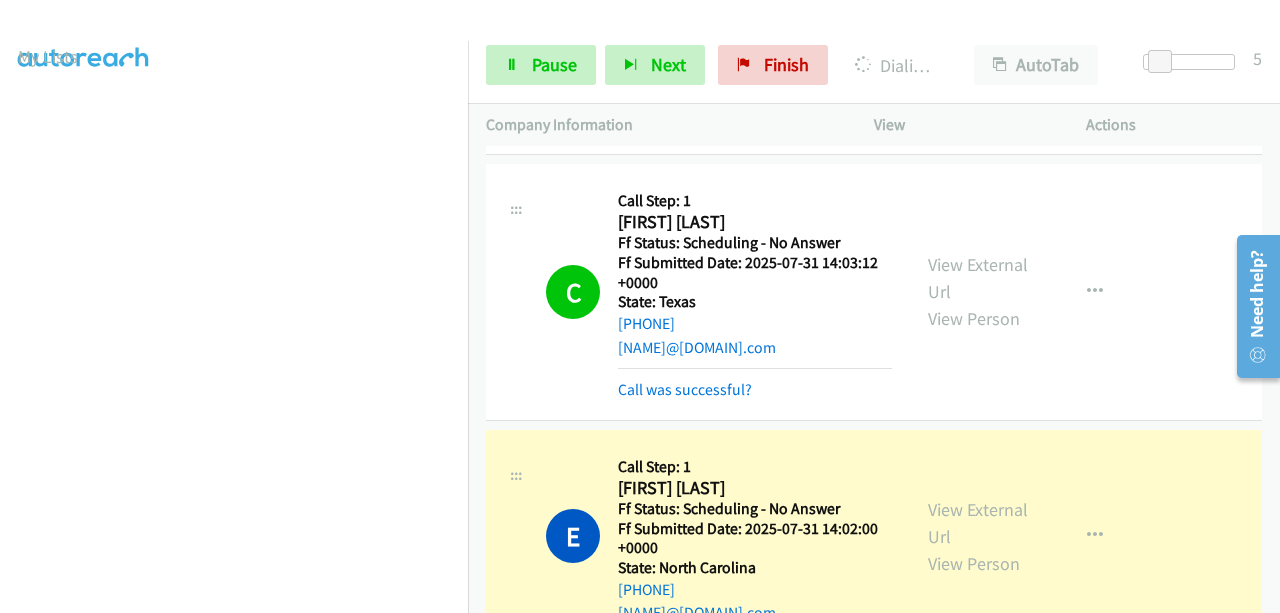 scroll, scrollTop: 508, scrollLeft: 0, axis: vertical 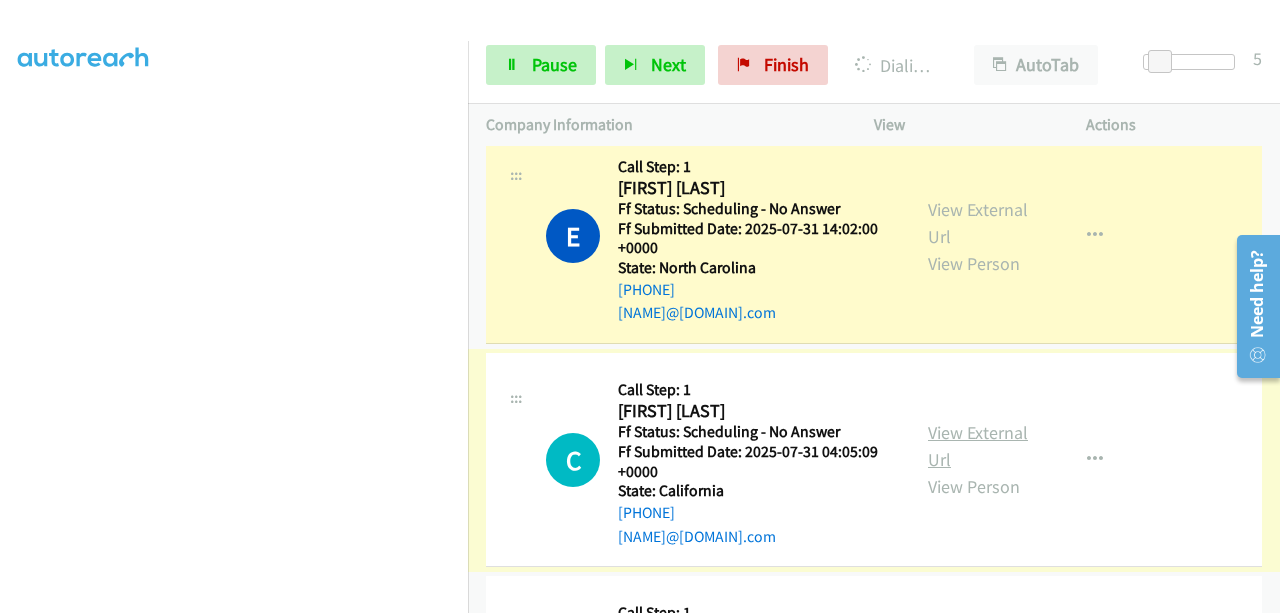 click on "View External Url" at bounding box center [978, 446] 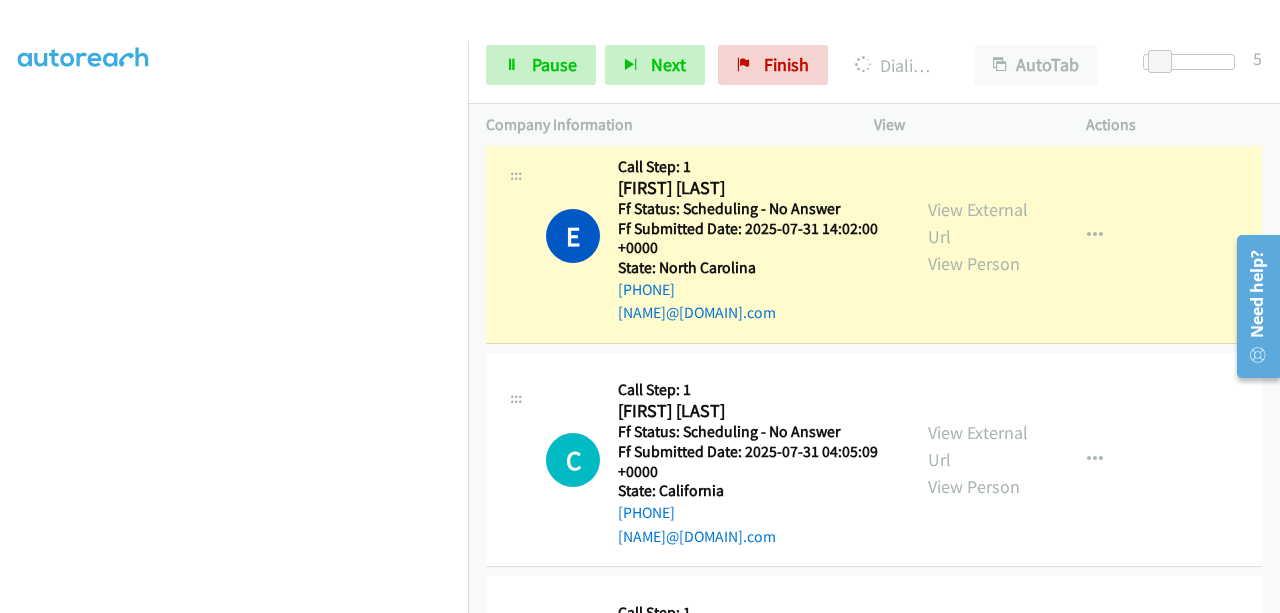 scroll, scrollTop: 508, scrollLeft: 0, axis: vertical 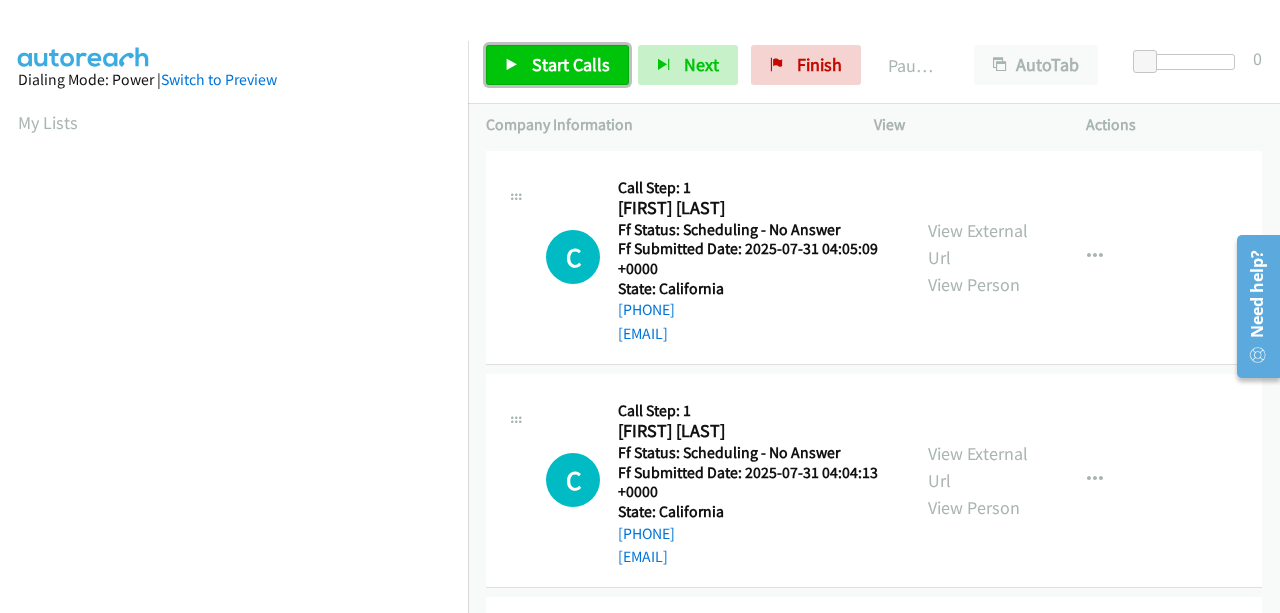 click on "Start Calls" at bounding box center [557, 65] 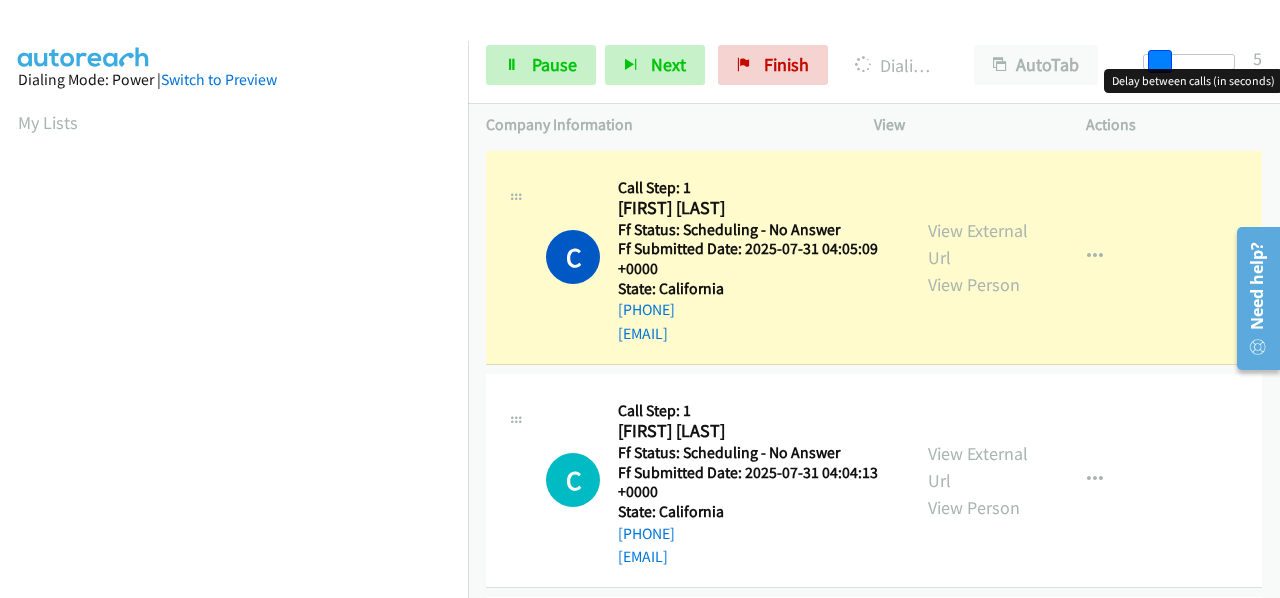 drag, startPoint x: 1144, startPoint y: 64, endPoint x: 1158, endPoint y: 72, distance: 16.124516 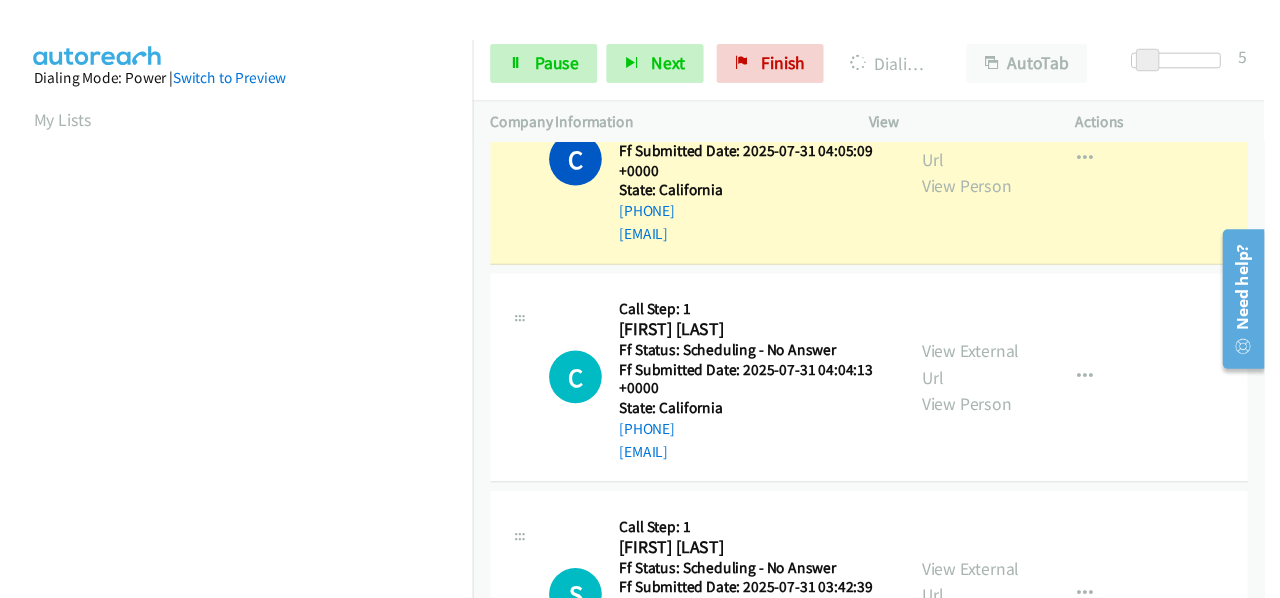 scroll, scrollTop: 200, scrollLeft: 0, axis: vertical 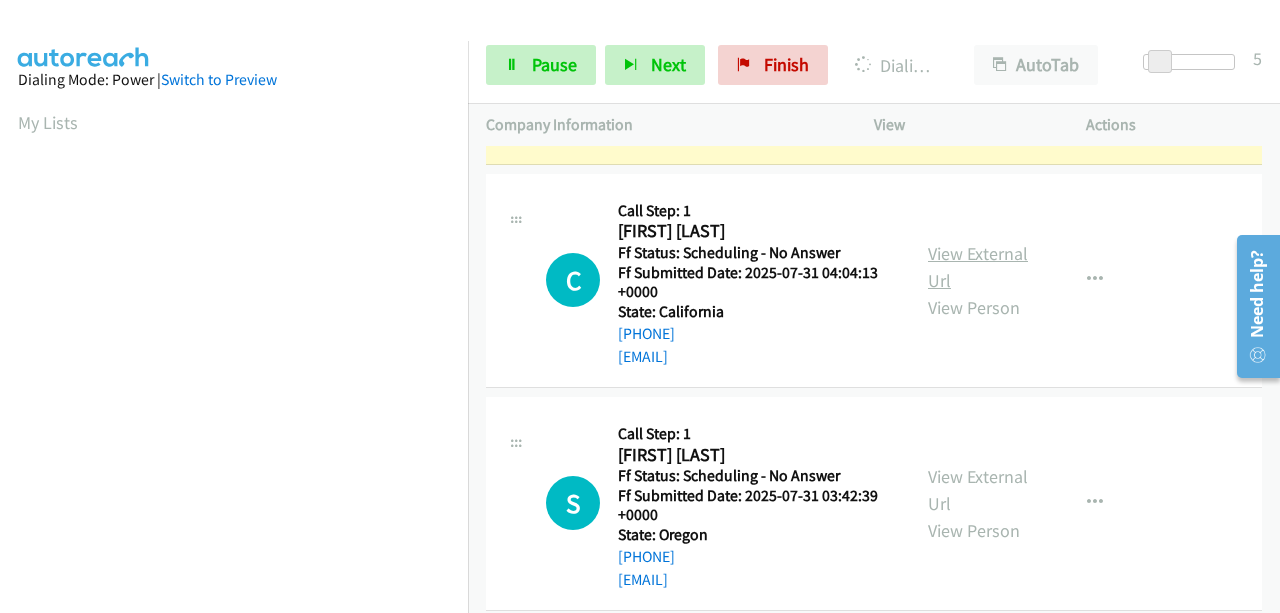 click on "View External Url" at bounding box center [978, 267] 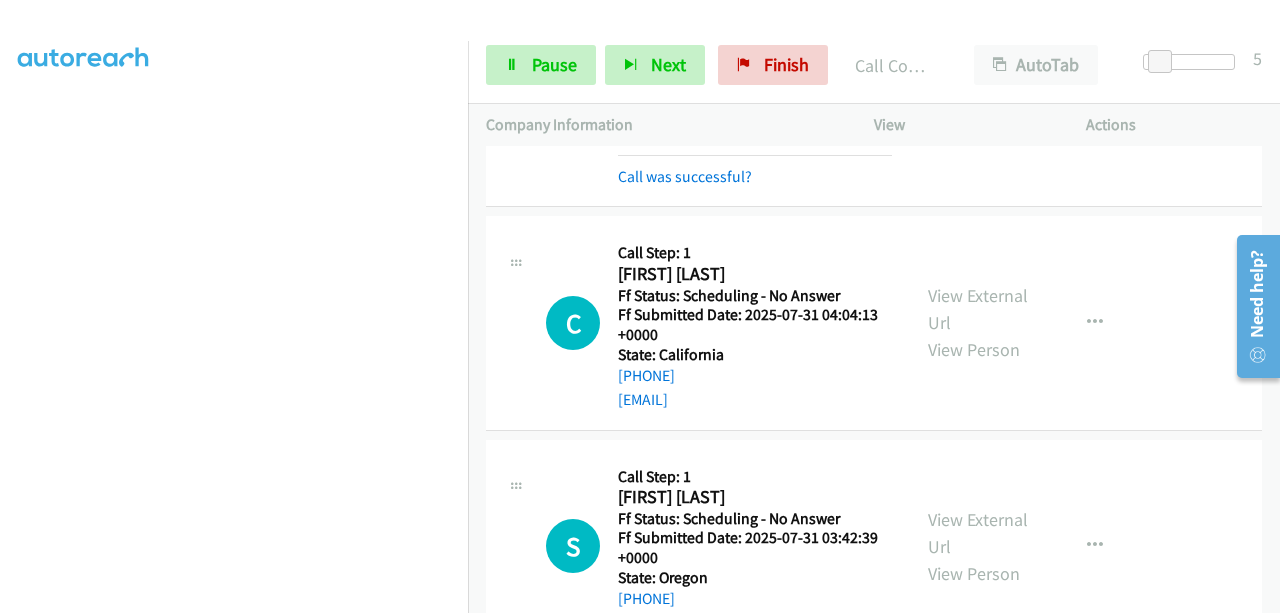 scroll, scrollTop: 508, scrollLeft: 0, axis: vertical 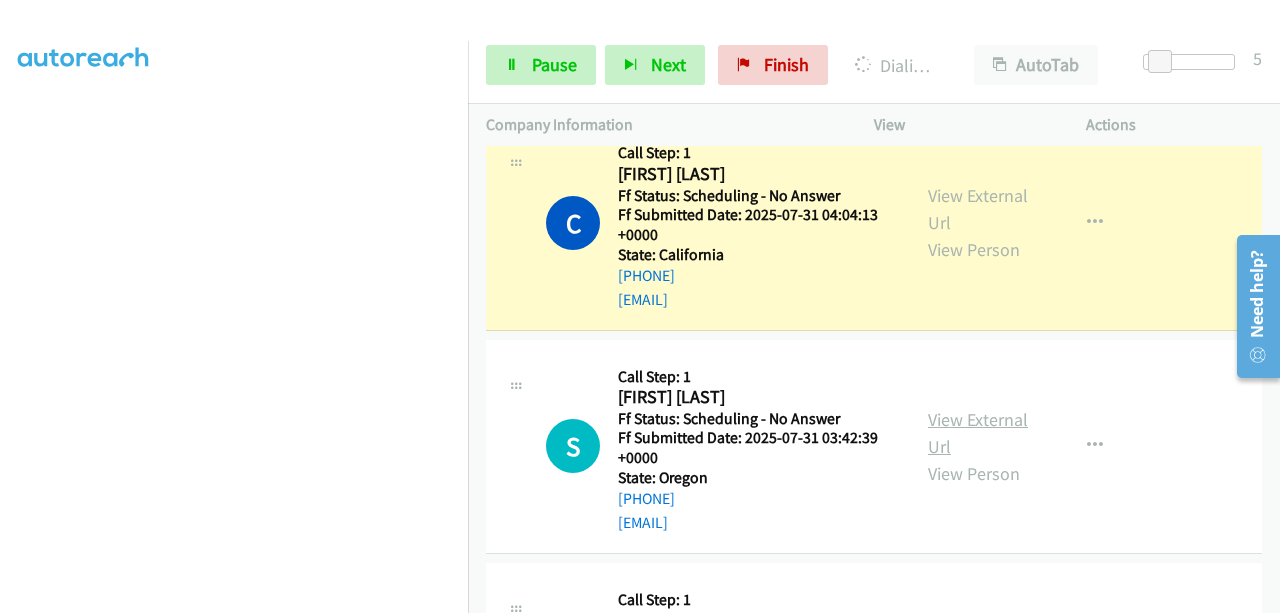click on "View External Url" at bounding box center [978, 433] 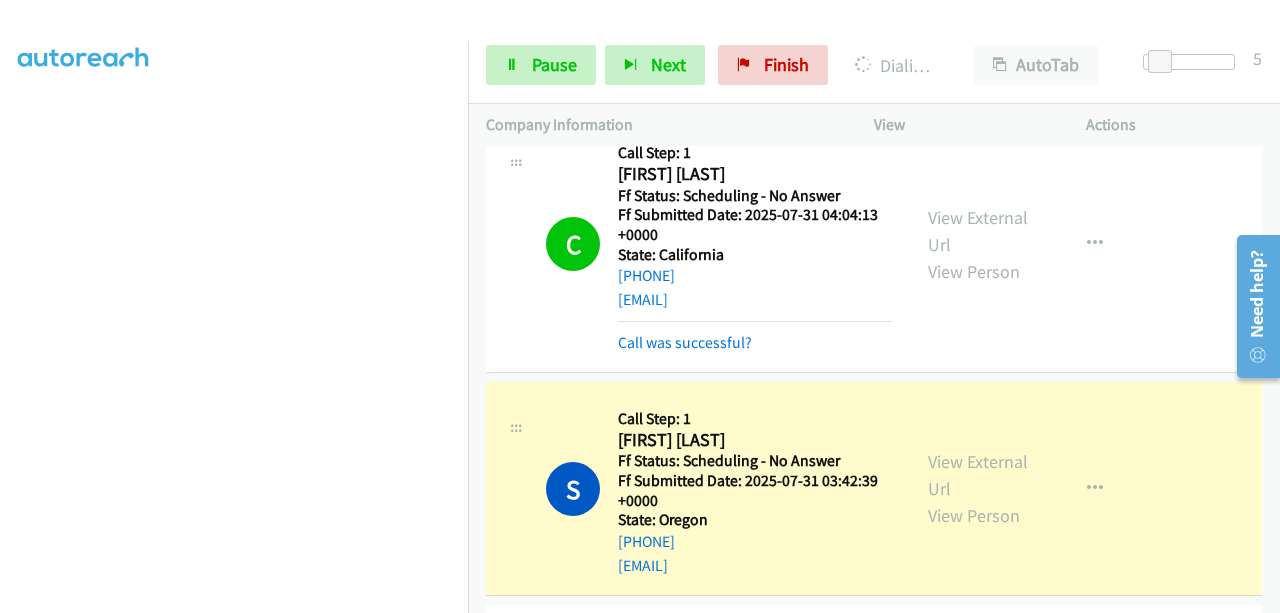 scroll, scrollTop: 508, scrollLeft: 0, axis: vertical 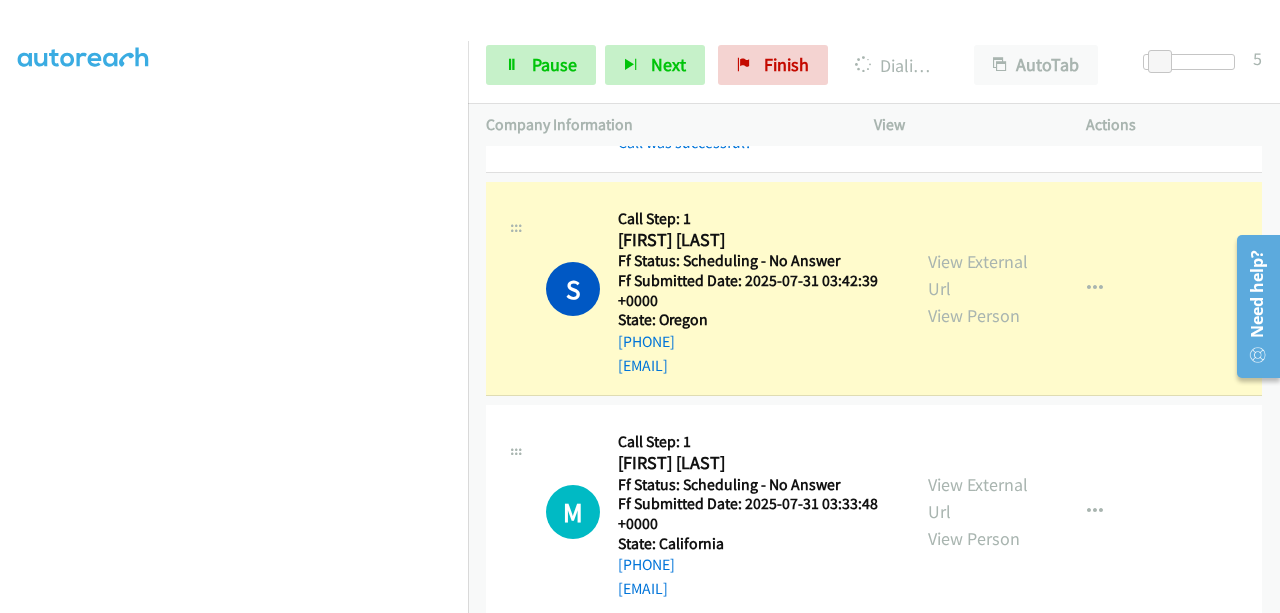 click on "View External Url
View Person" at bounding box center [980, 511] 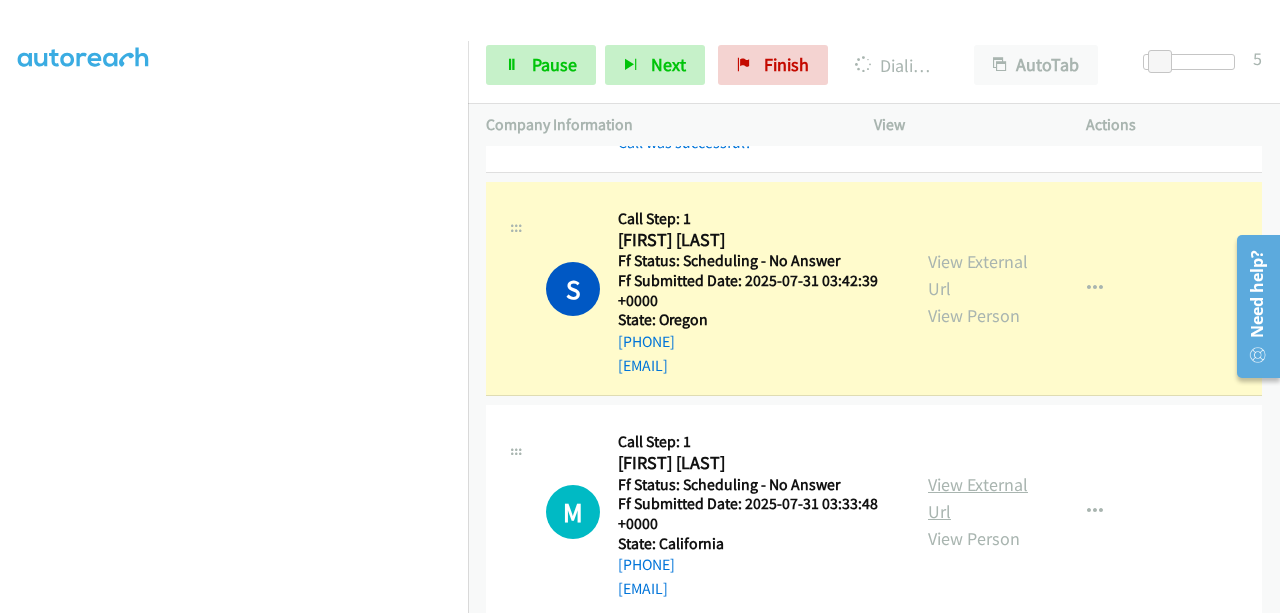 click on "View External Url" at bounding box center [978, 498] 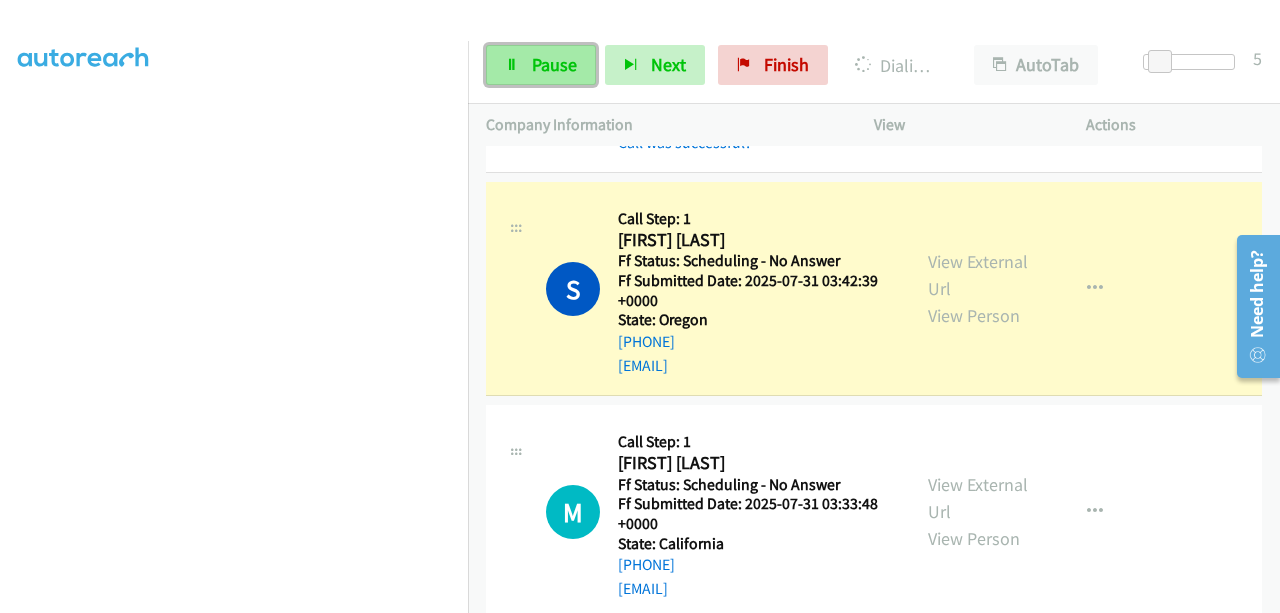 click on "Pause" at bounding box center [541, 65] 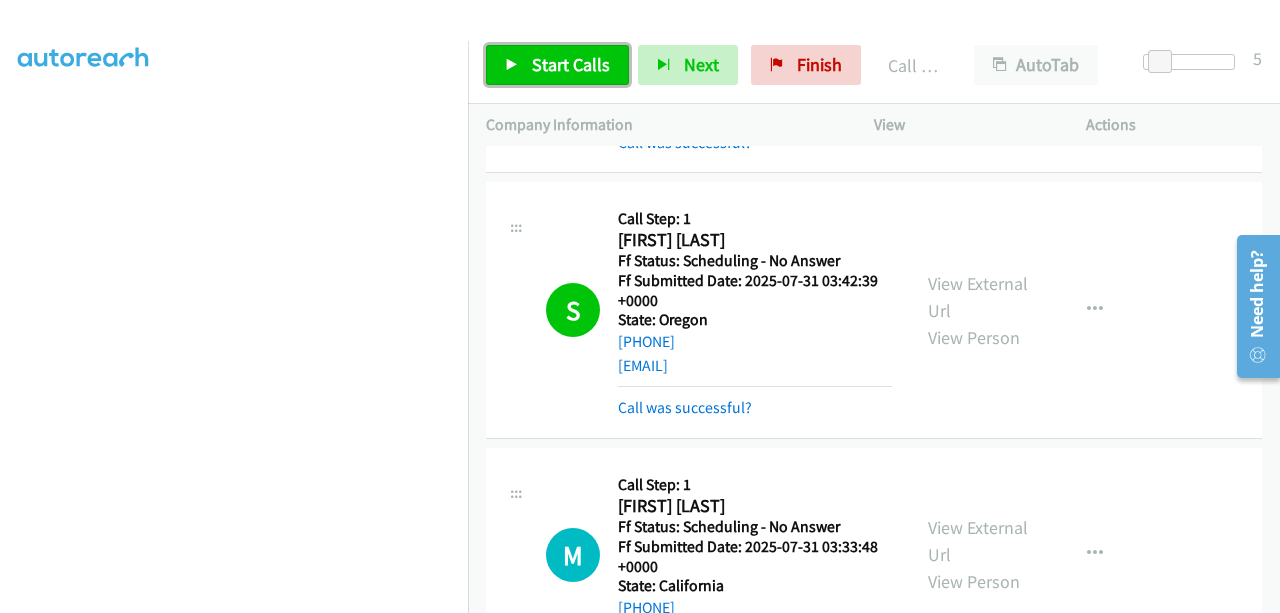 click on "Start Calls" at bounding box center [571, 64] 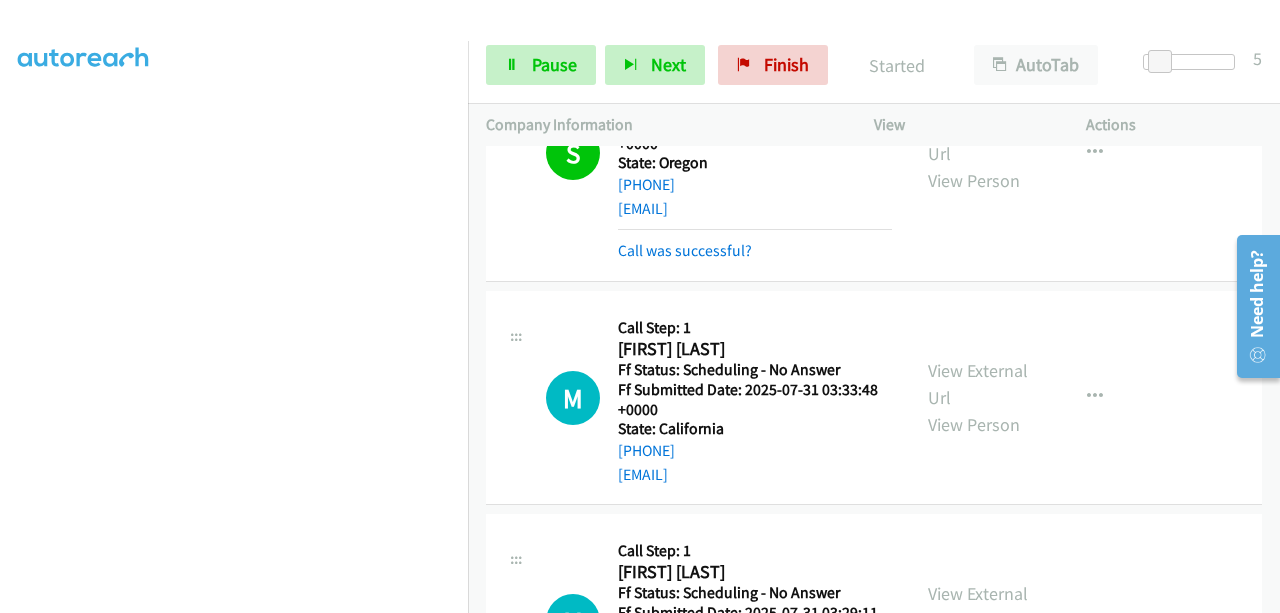 scroll, scrollTop: 700, scrollLeft: 0, axis: vertical 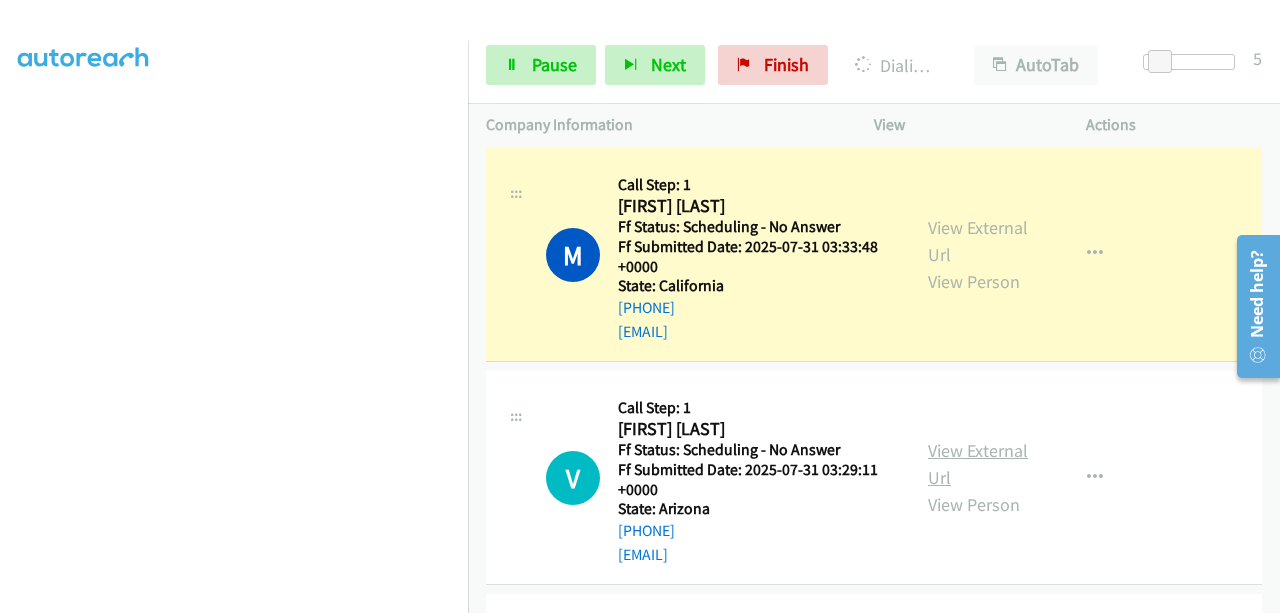 click on "View External Url" at bounding box center [978, 464] 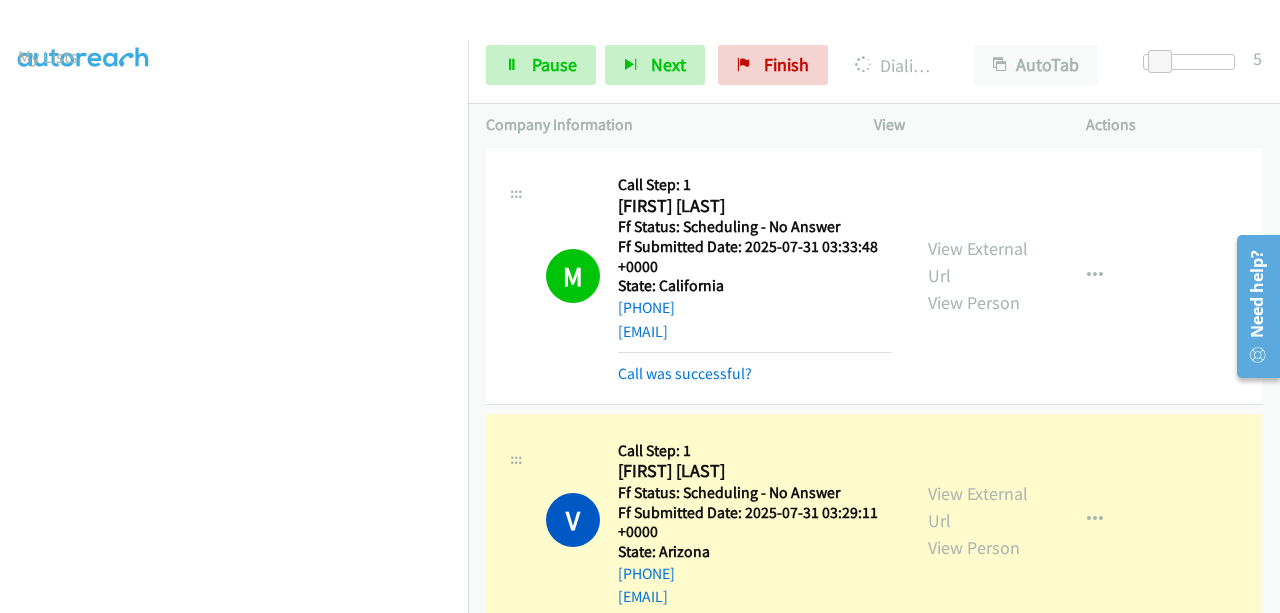 scroll, scrollTop: 508, scrollLeft: 0, axis: vertical 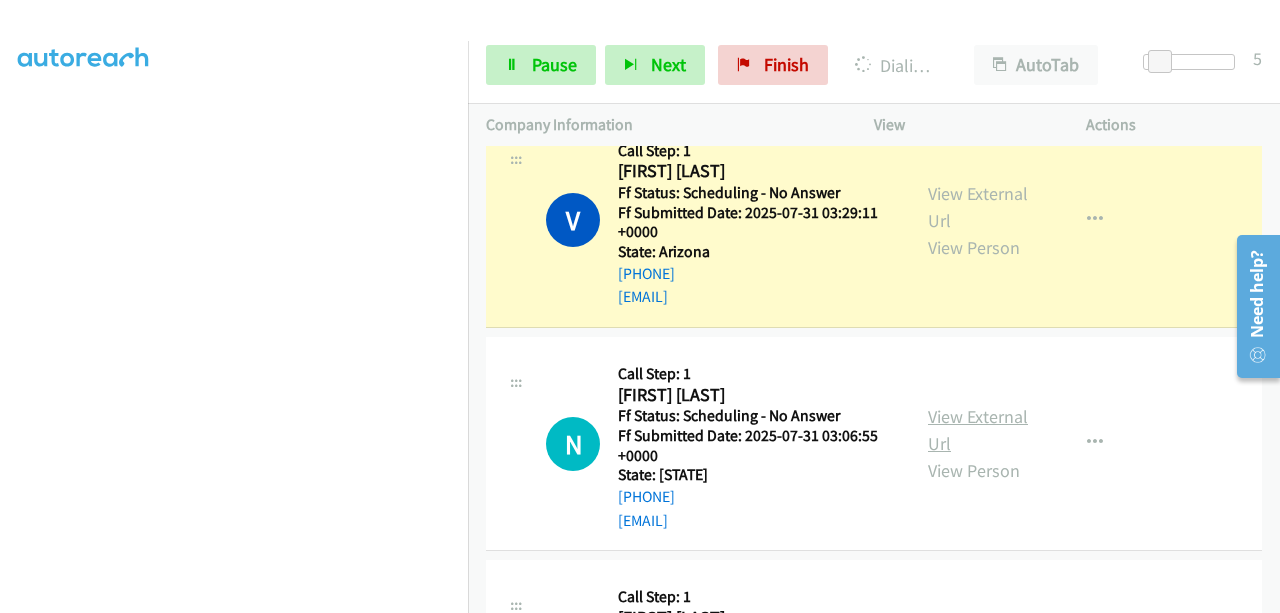 click on "View External Url" at bounding box center [978, 430] 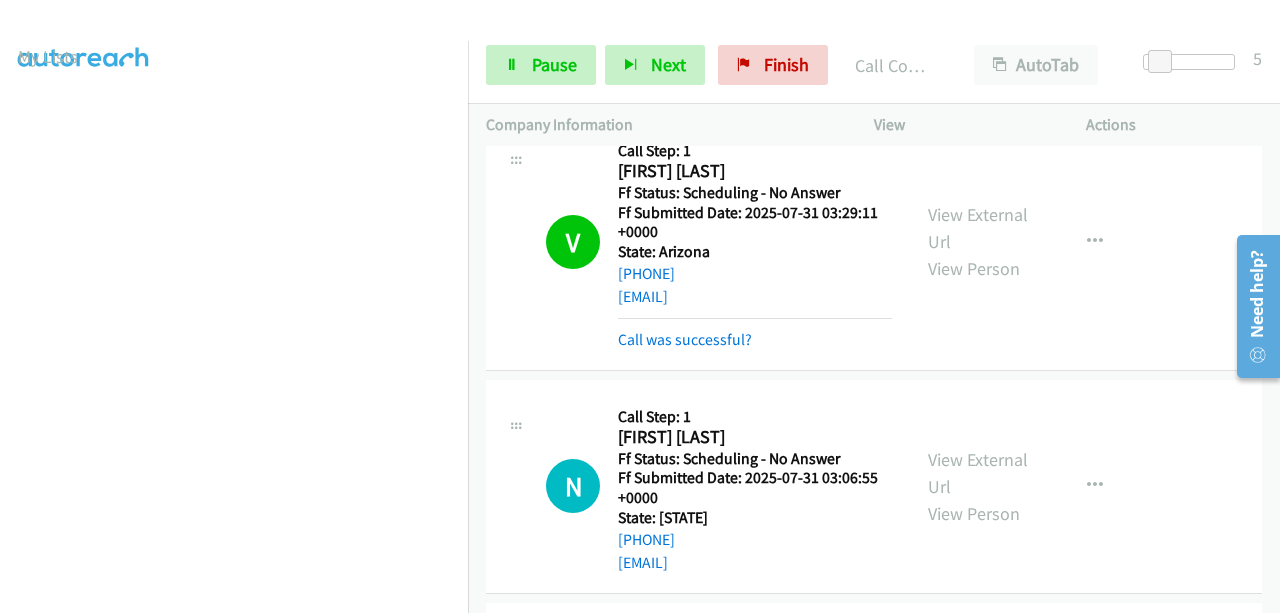 scroll, scrollTop: 508, scrollLeft: 0, axis: vertical 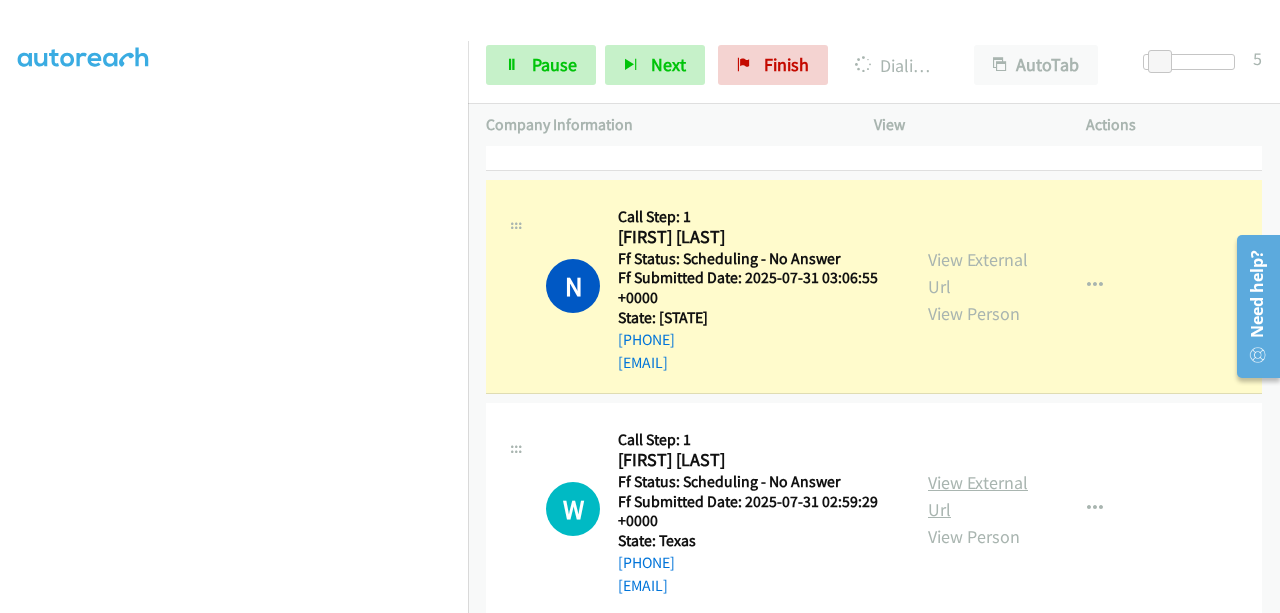 click on "View External Url" at bounding box center (978, 496) 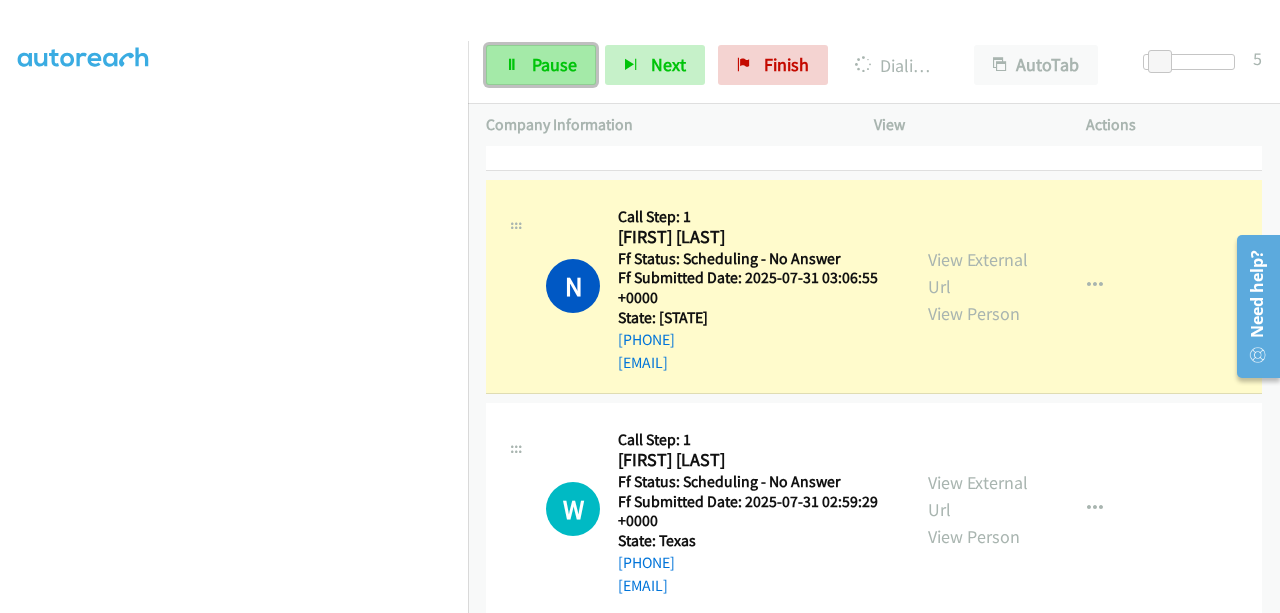click on "Pause" at bounding box center (554, 64) 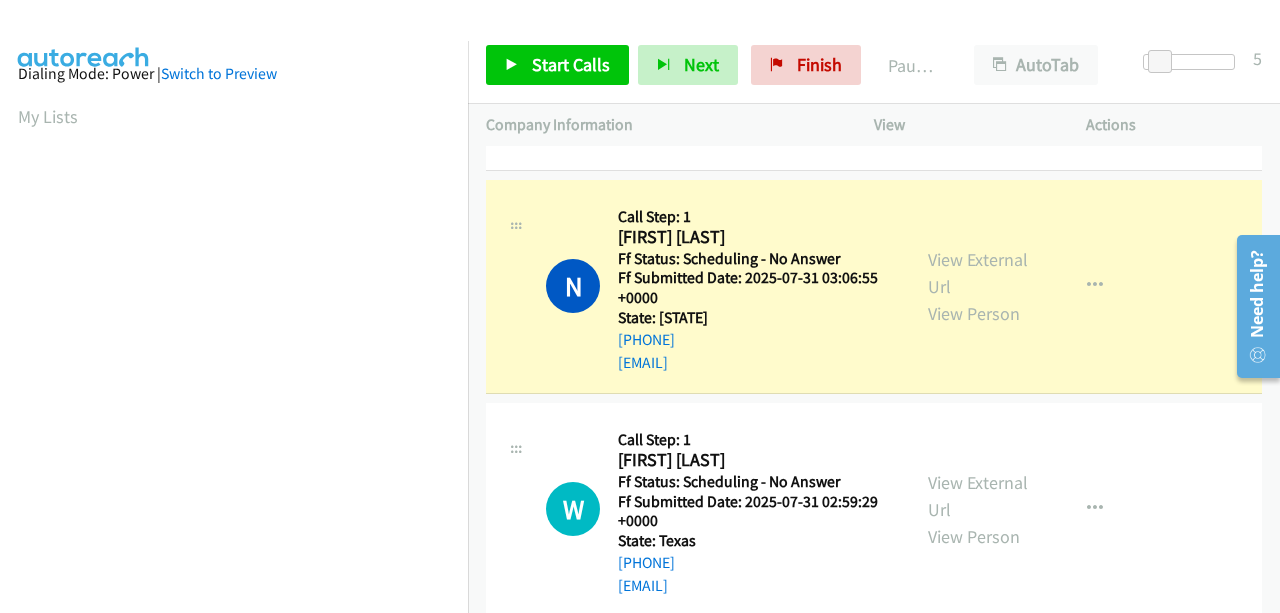 scroll, scrollTop: 508, scrollLeft: 0, axis: vertical 